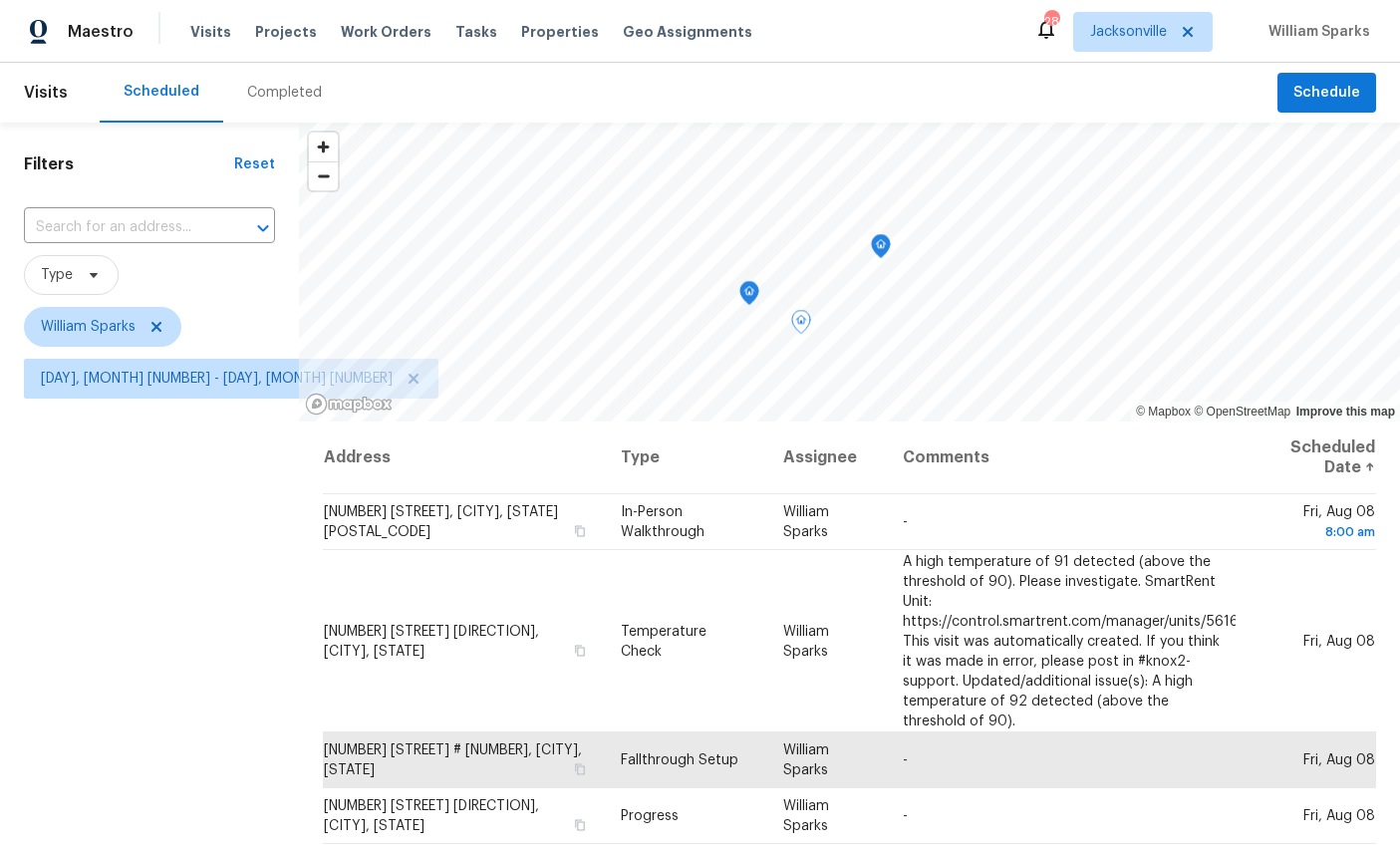 scroll, scrollTop: 0, scrollLeft: 0, axis: both 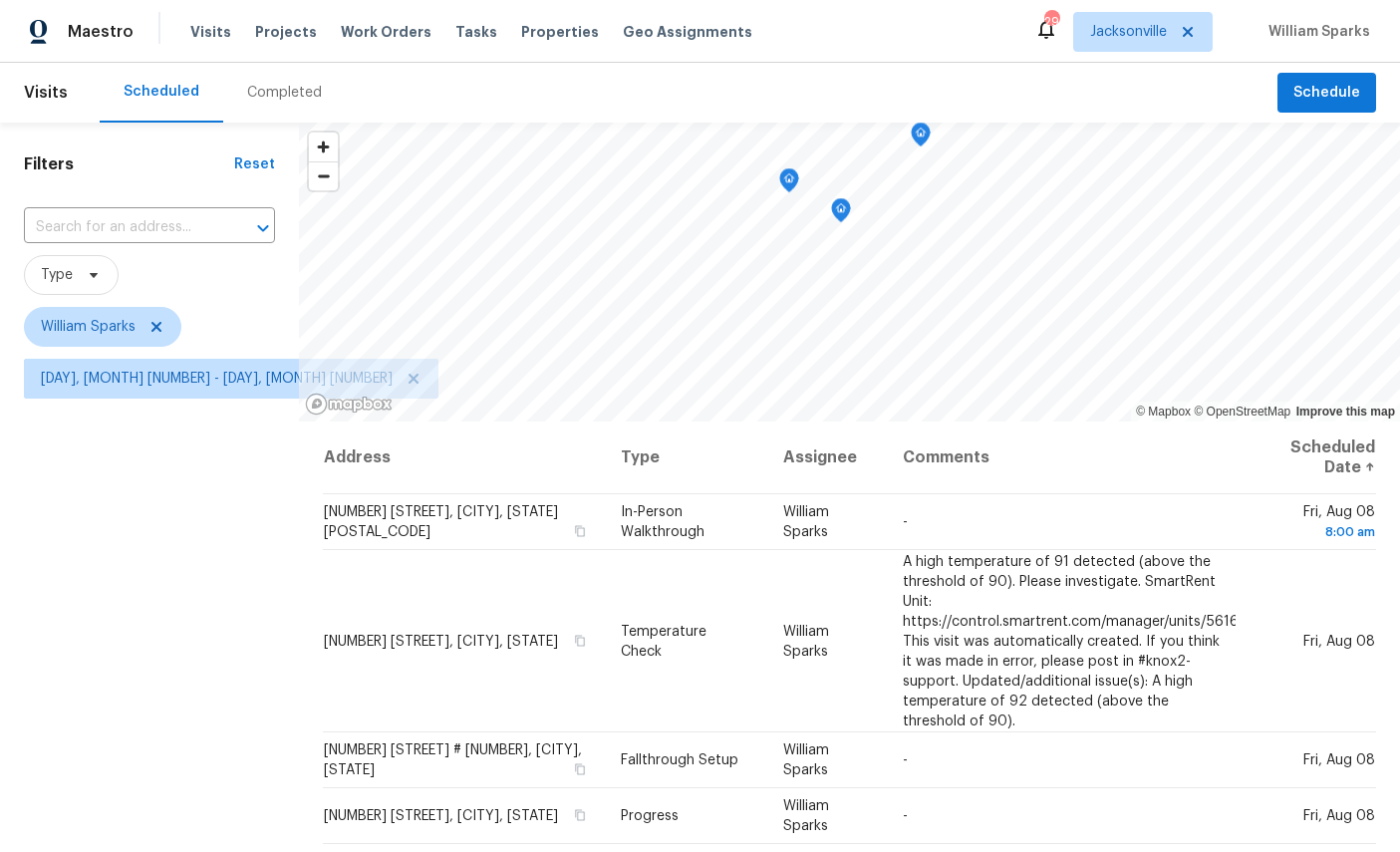 click 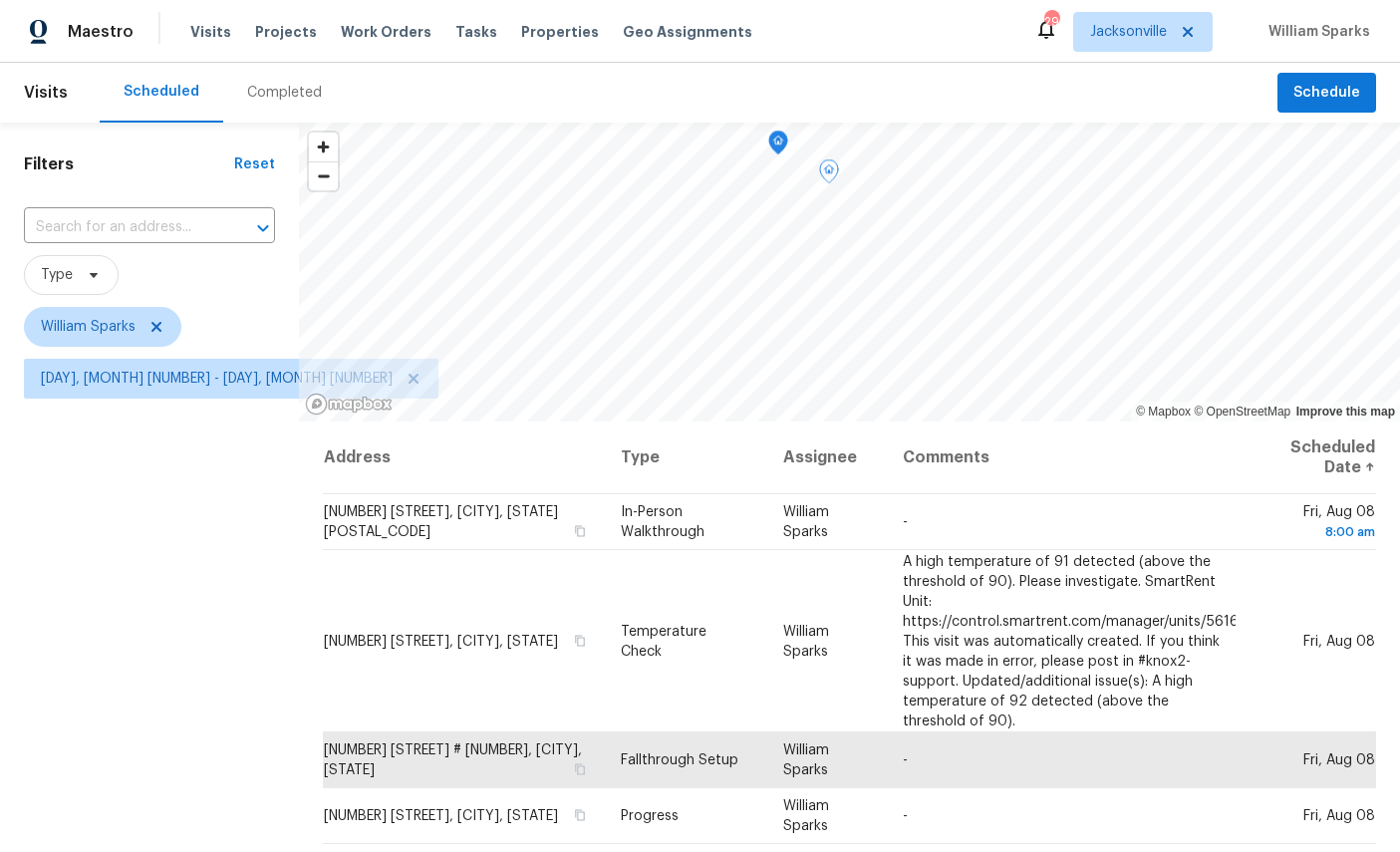 click 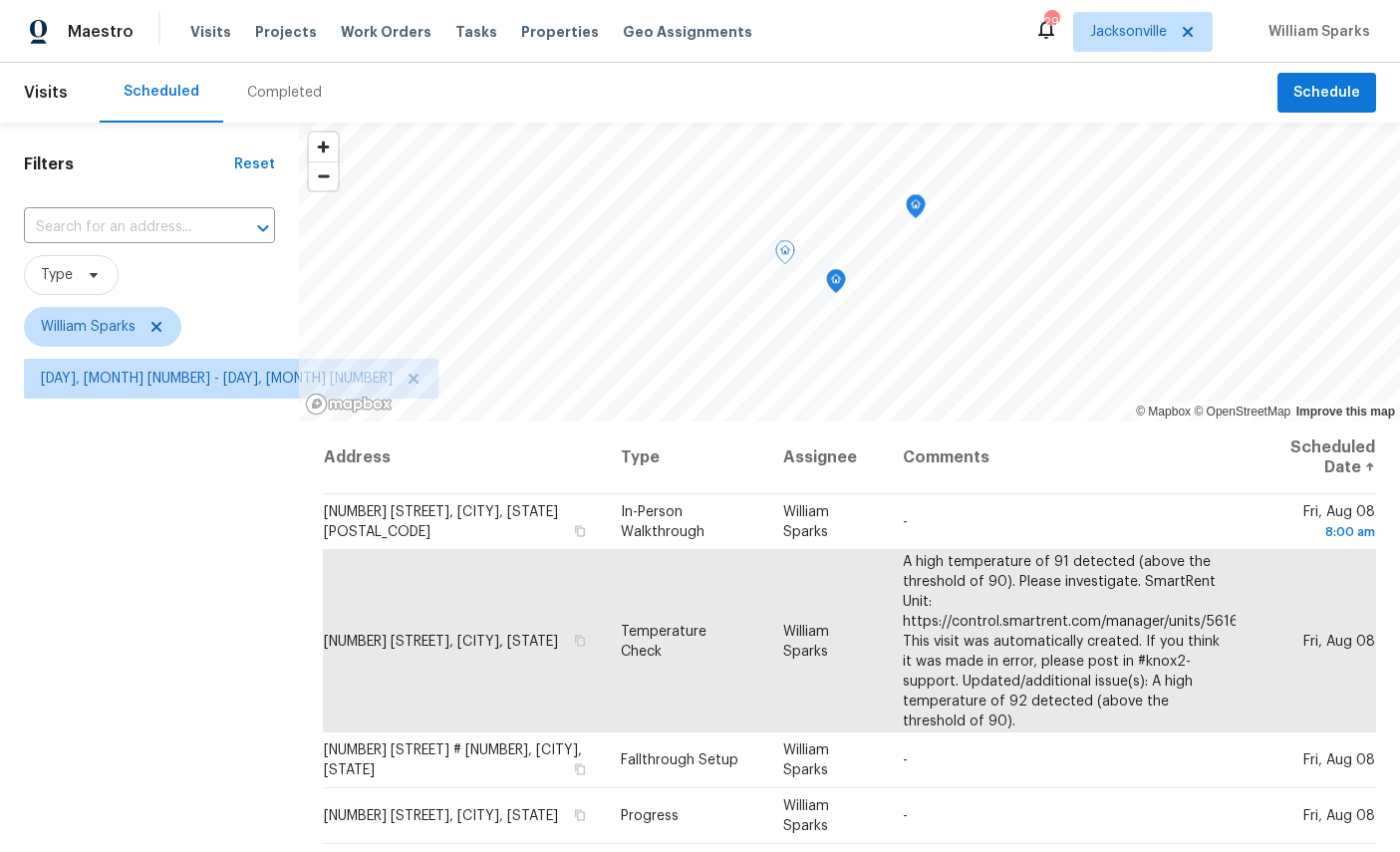 click 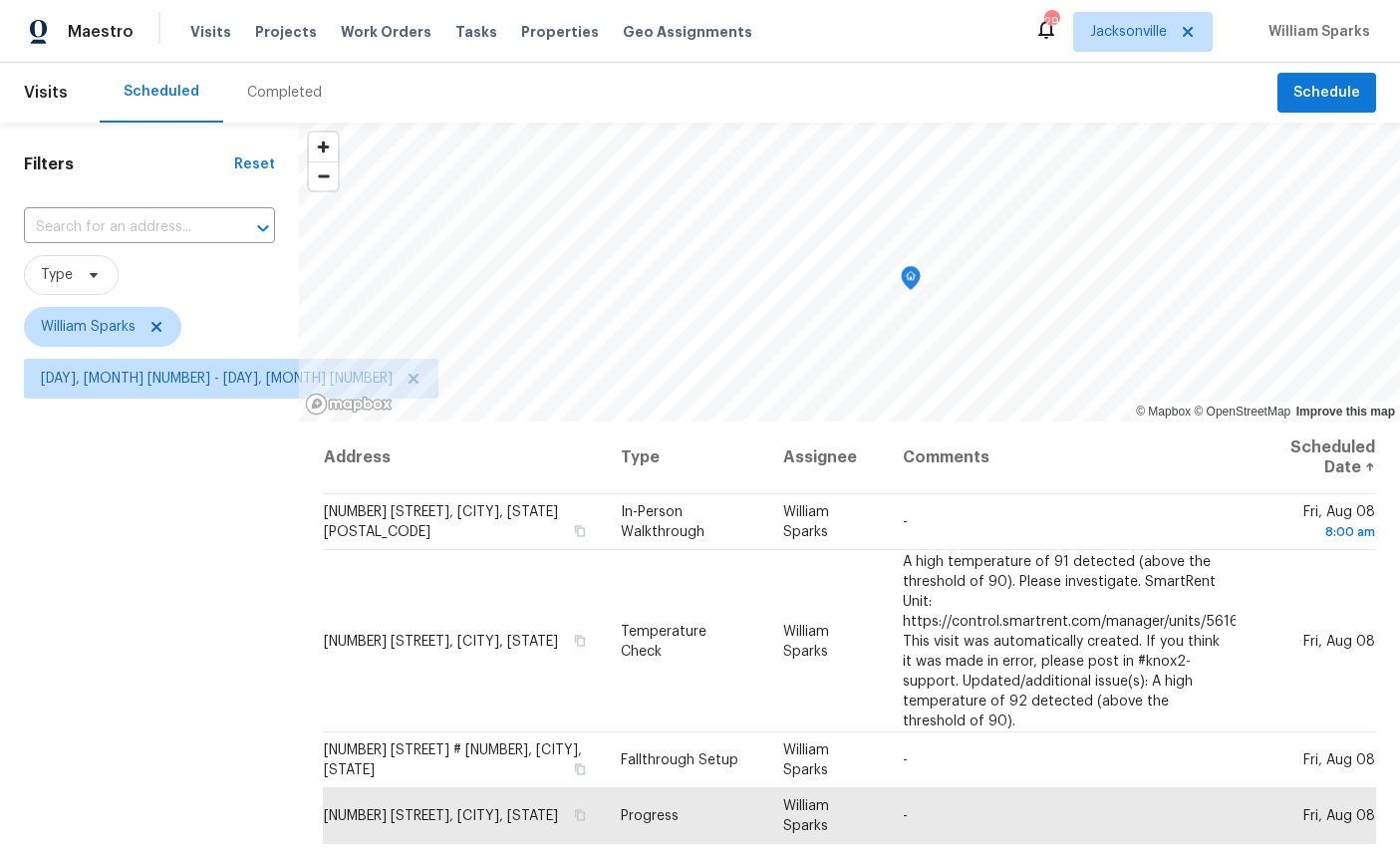 click 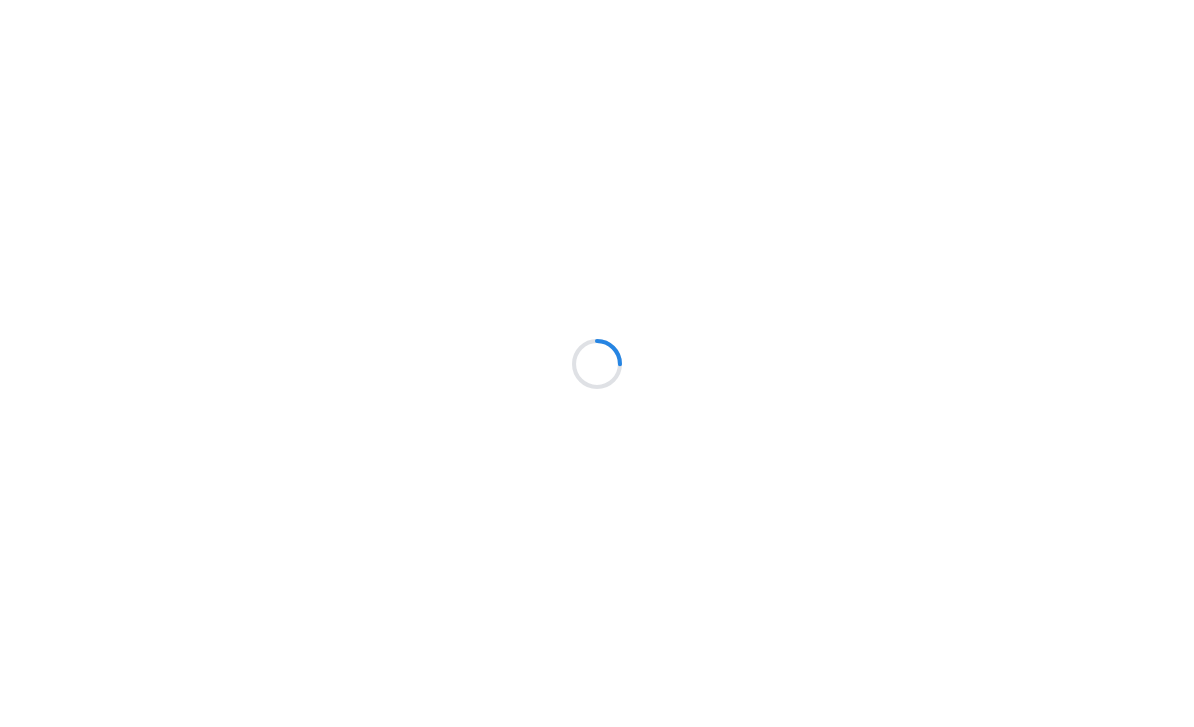 scroll, scrollTop: 0, scrollLeft: 0, axis: both 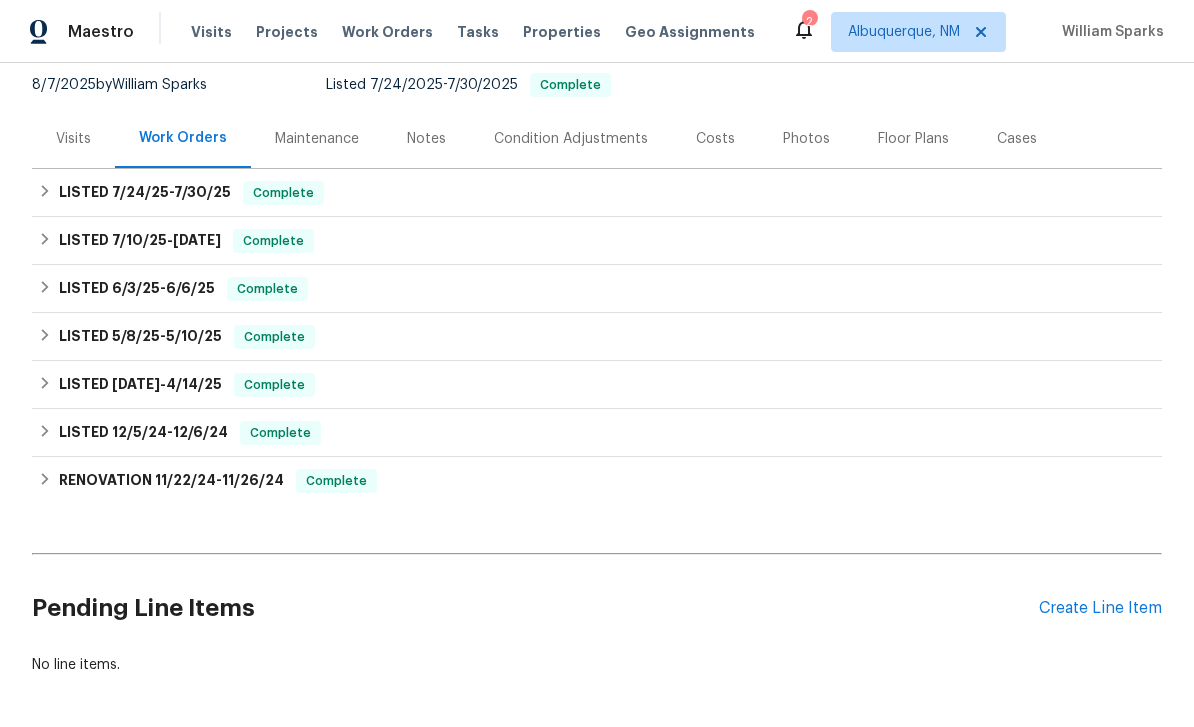 click on "Create Line Item" at bounding box center [1100, 608] 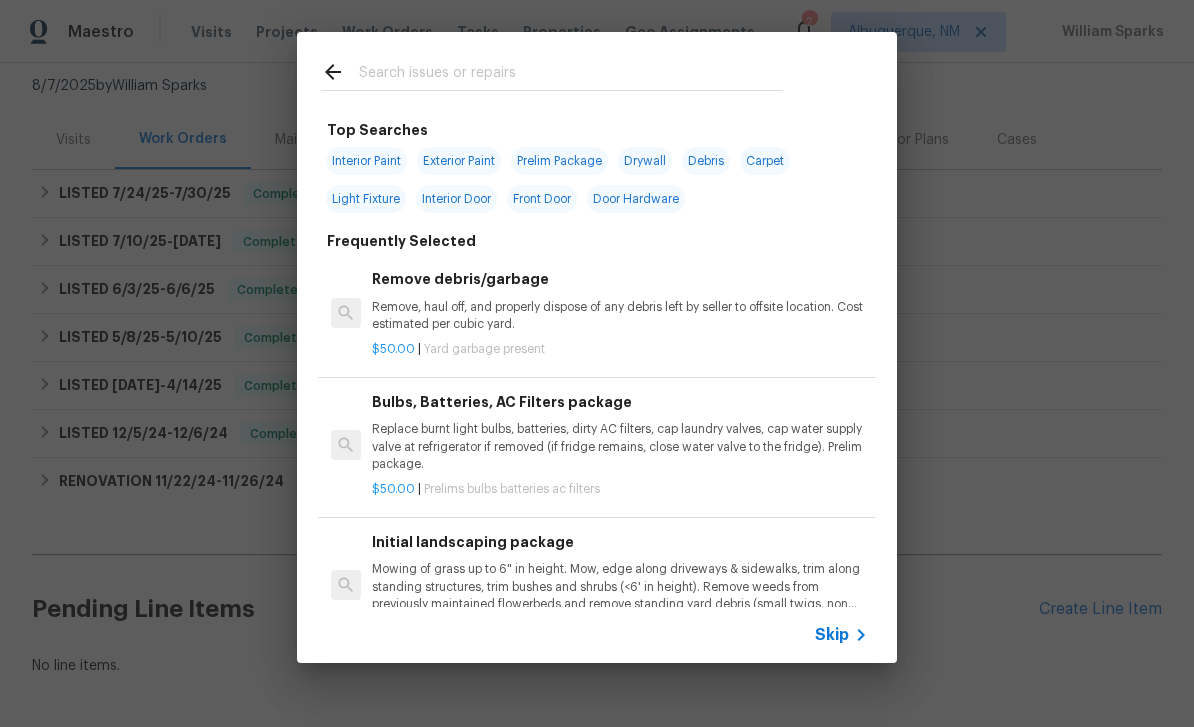 click at bounding box center (571, 75) 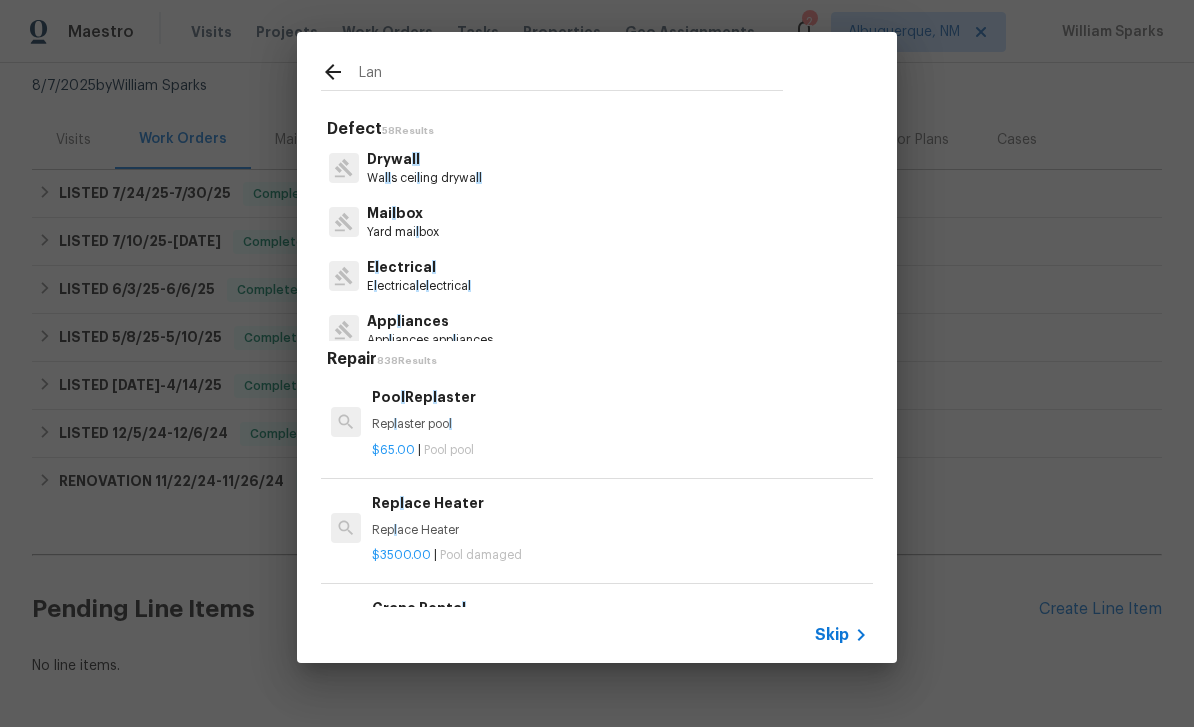 type on "Land" 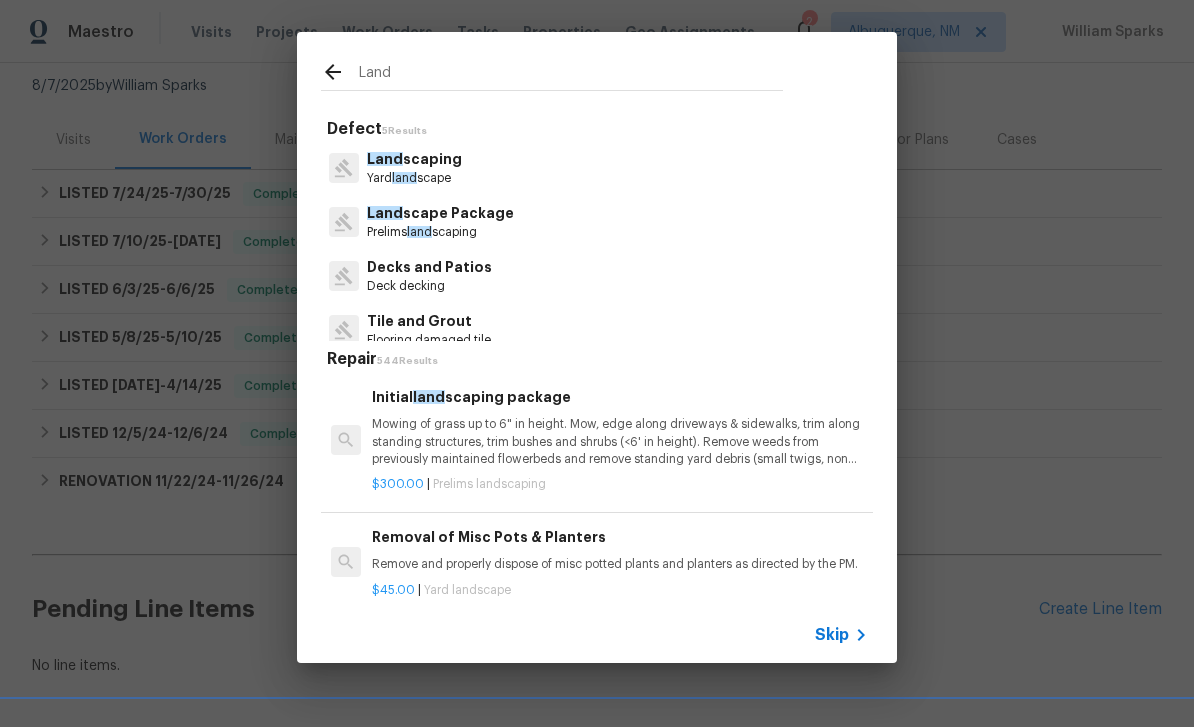 click on "Land scaping" at bounding box center (414, 159) 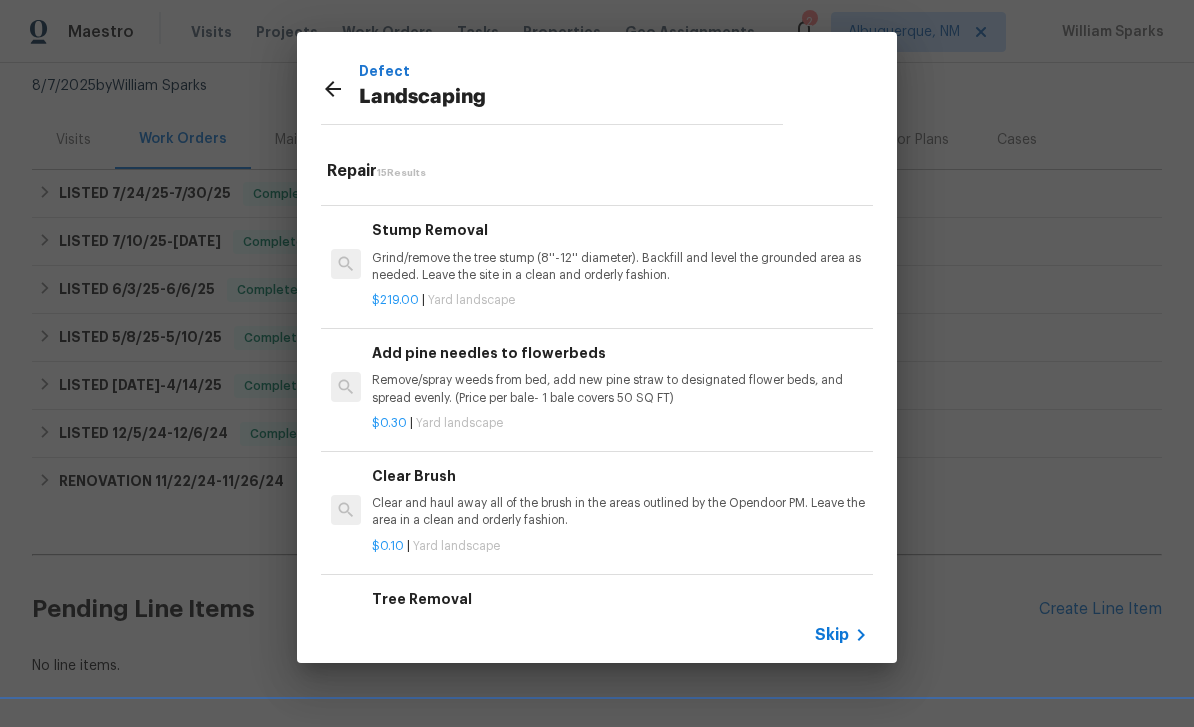 scroll, scrollTop: 612, scrollLeft: 0, axis: vertical 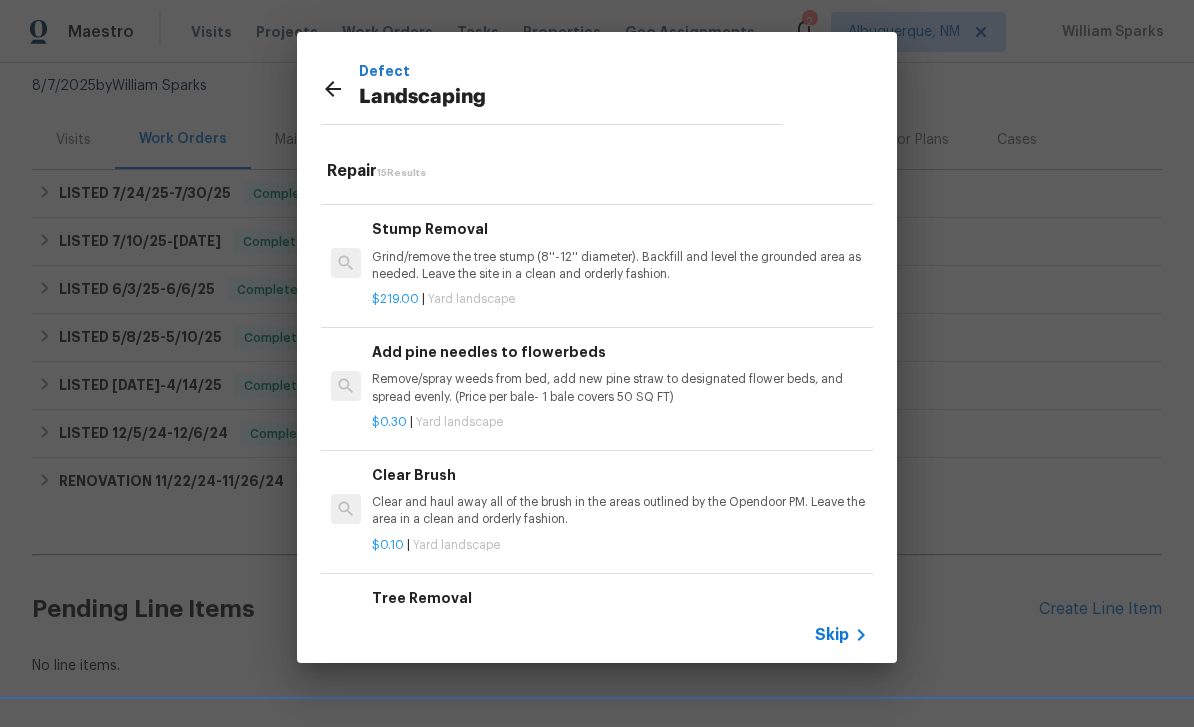 click 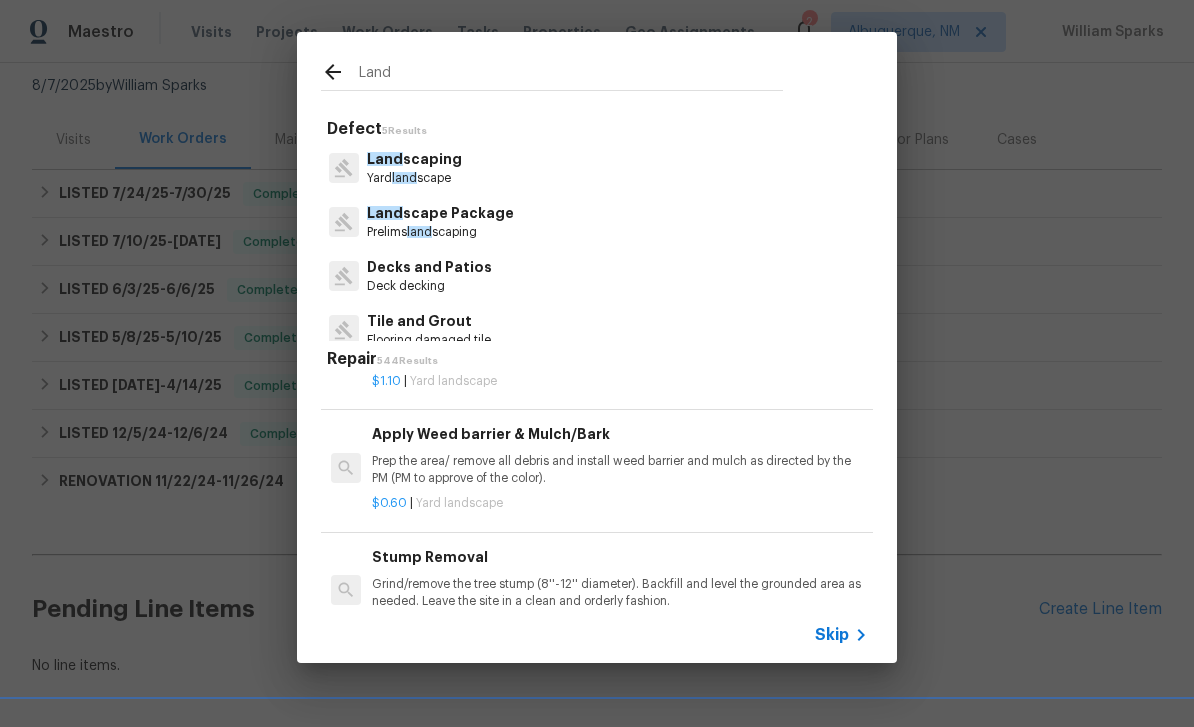 click on "Land" at bounding box center [552, 71] 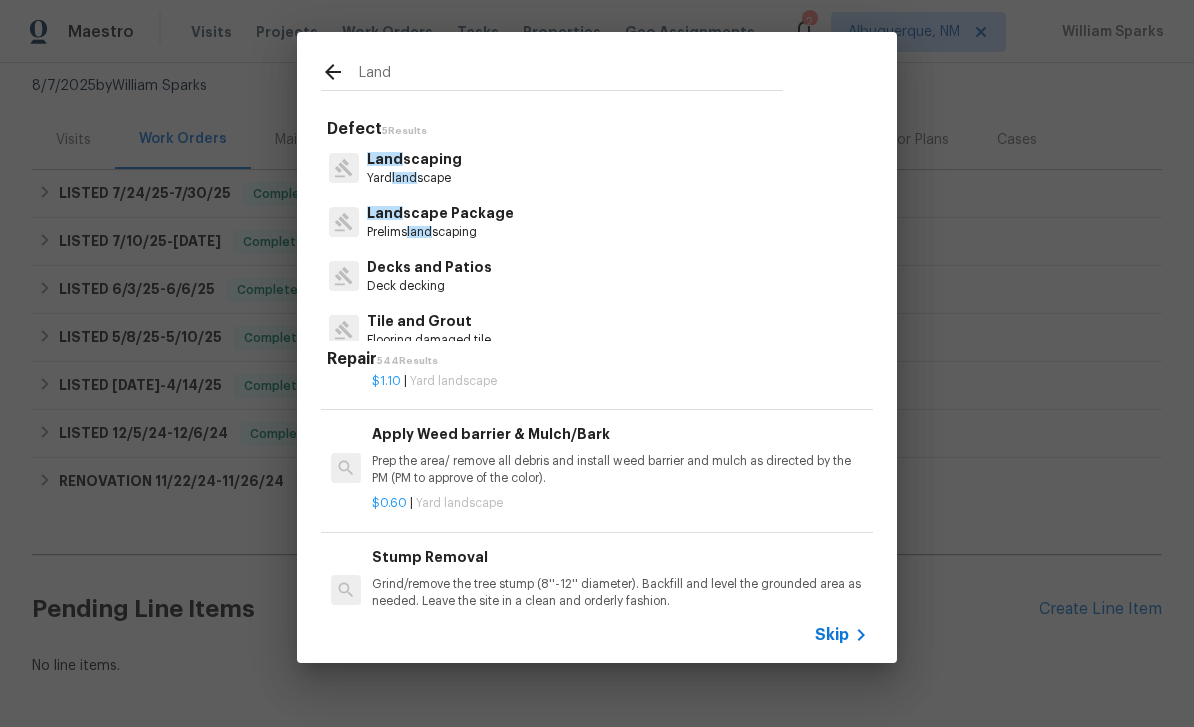click on "Land" at bounding box center [571, 75] 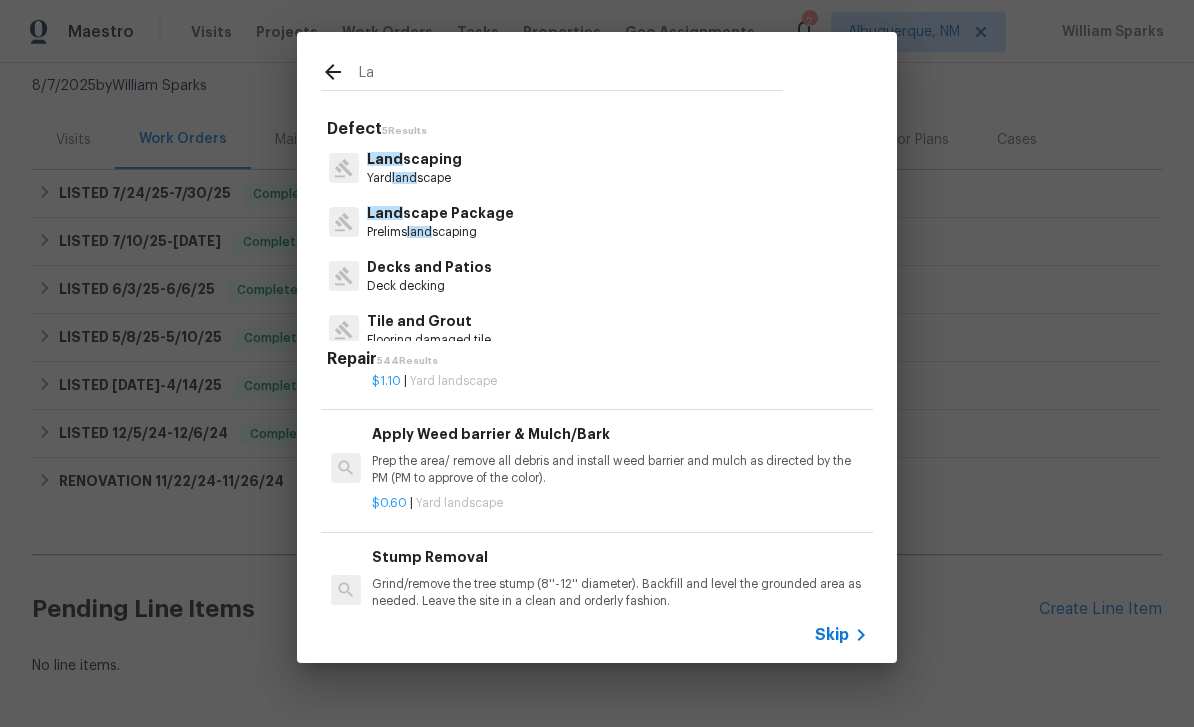 type on "L" 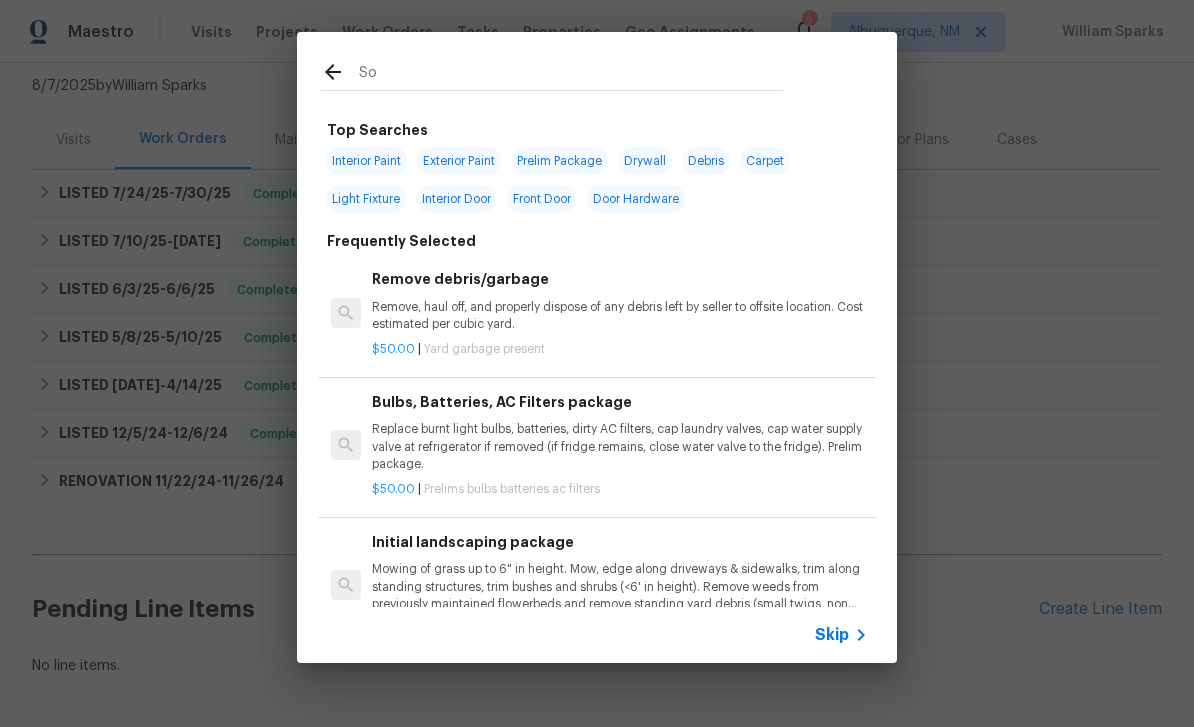 type on "Sod" 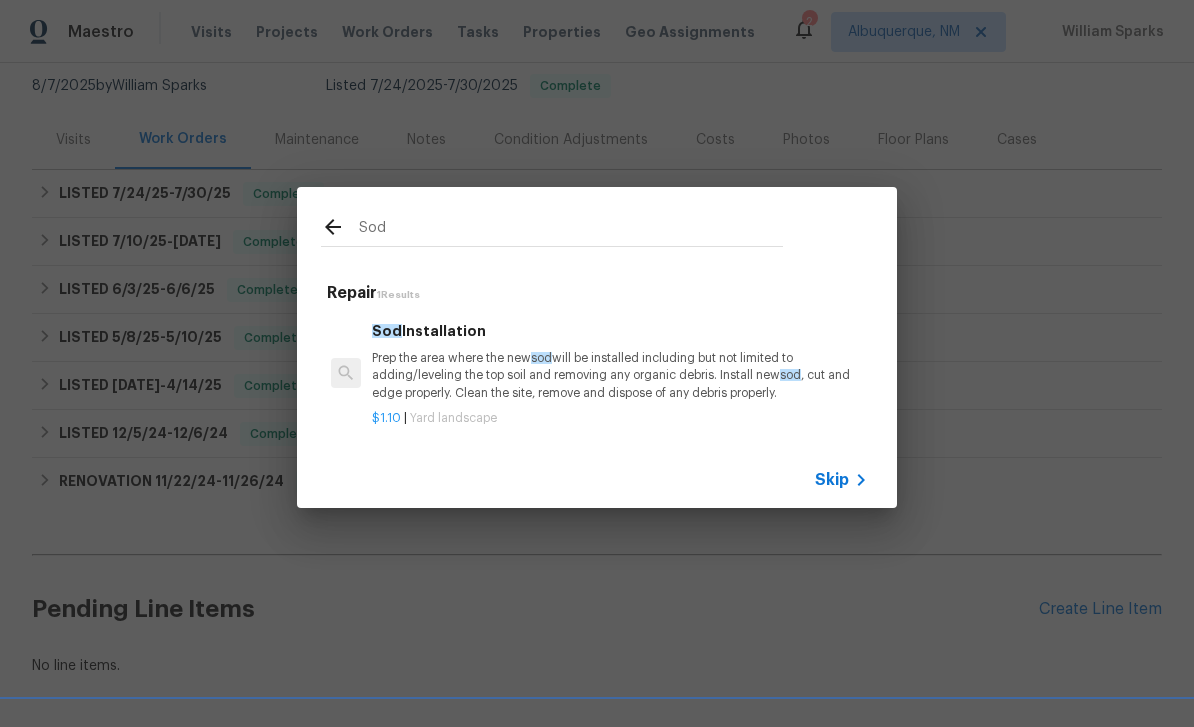 click on "Prep the area where the new  sod  will be installed including but not limited to adding/leveling the top soil and removing any organic debris. Install new  sod , cut and edge properly. Clean the site, remove and dispose of any debris properly." at bounding box center (620, 375) 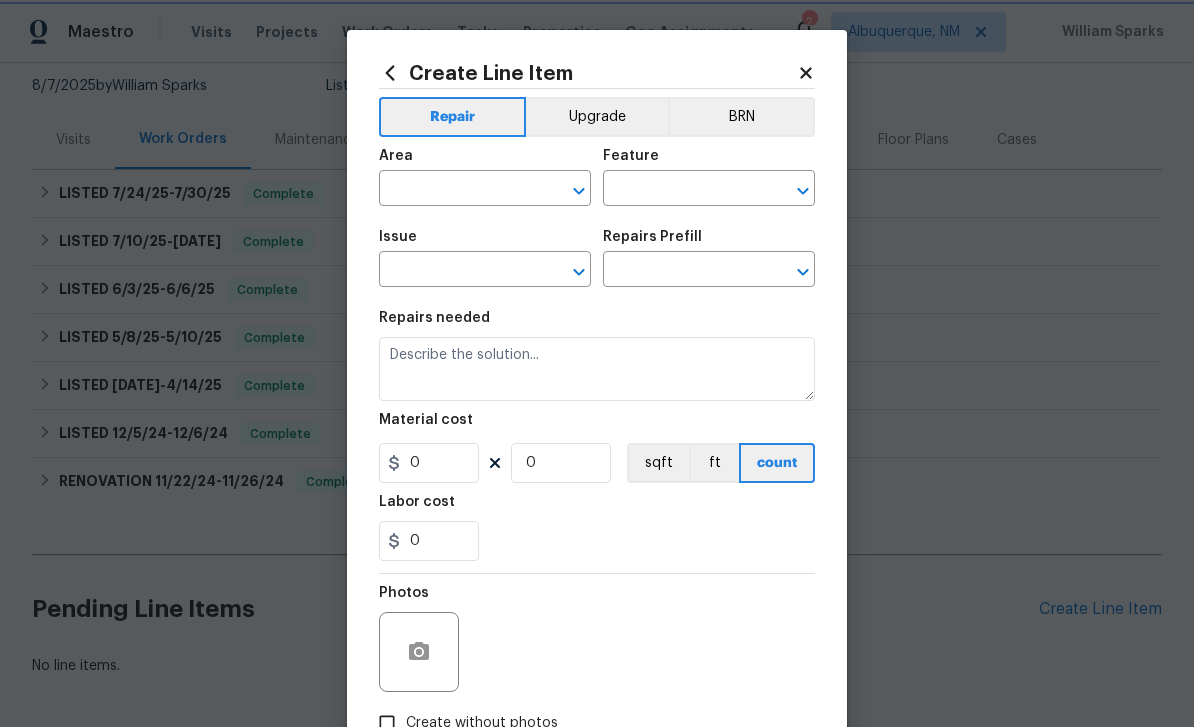 type on "Landscaping" 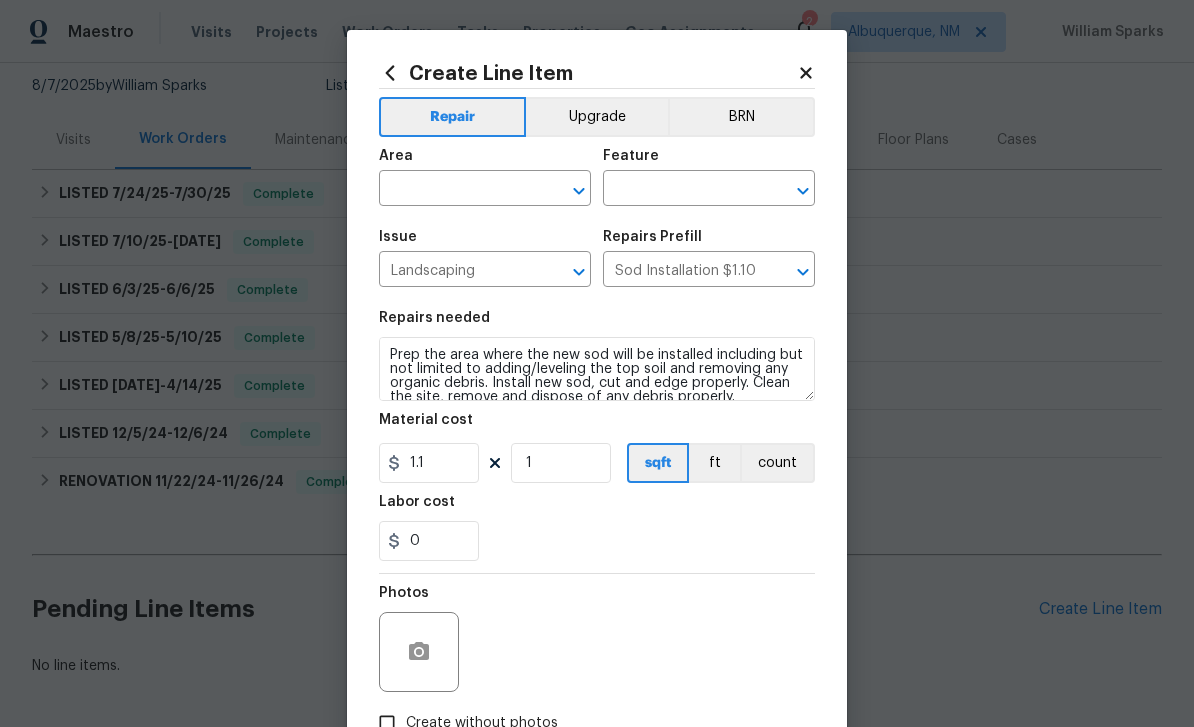 click at bounding box center (457, 190) 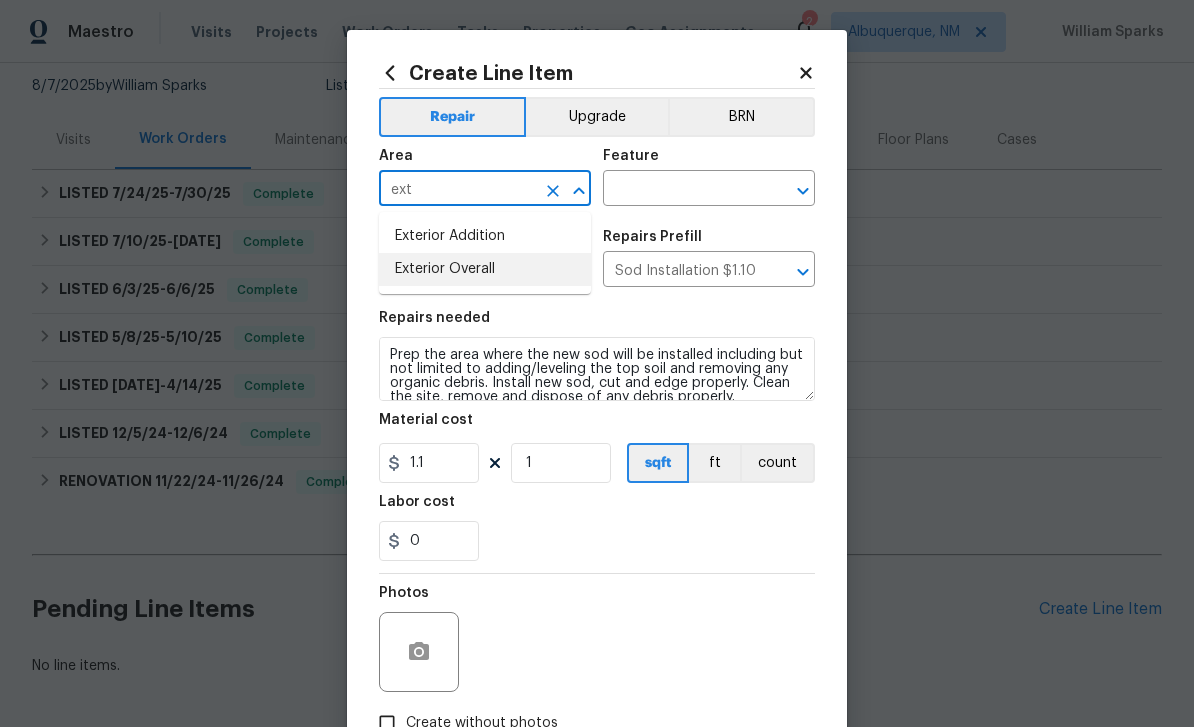 click on "Exterior Overall" at bounding box center [485, 269] 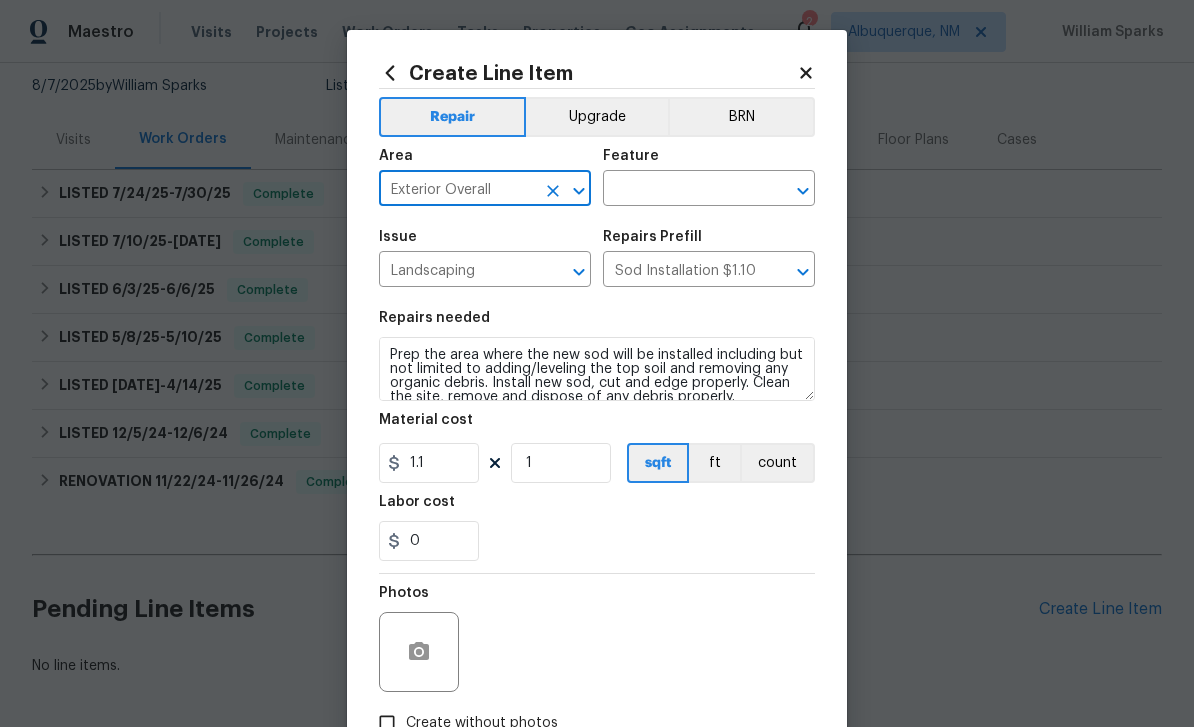 click at bounding box center [681, 190] 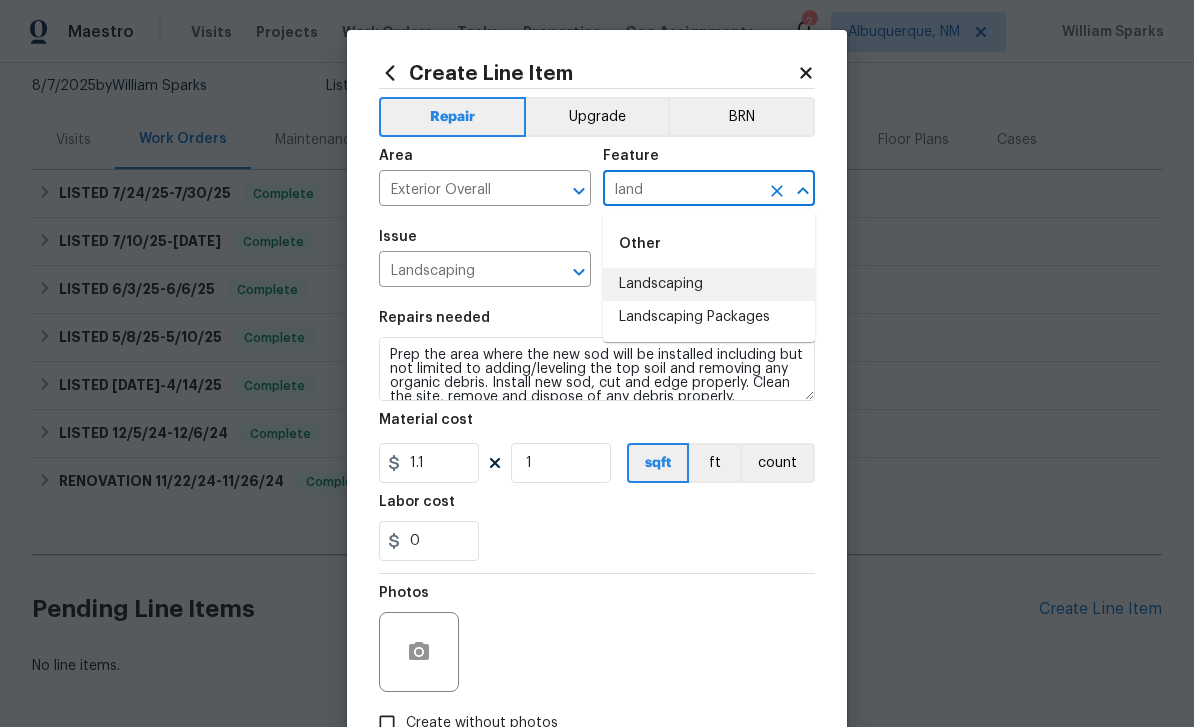 click on "Landscaping" at bounding box center (709, 284) 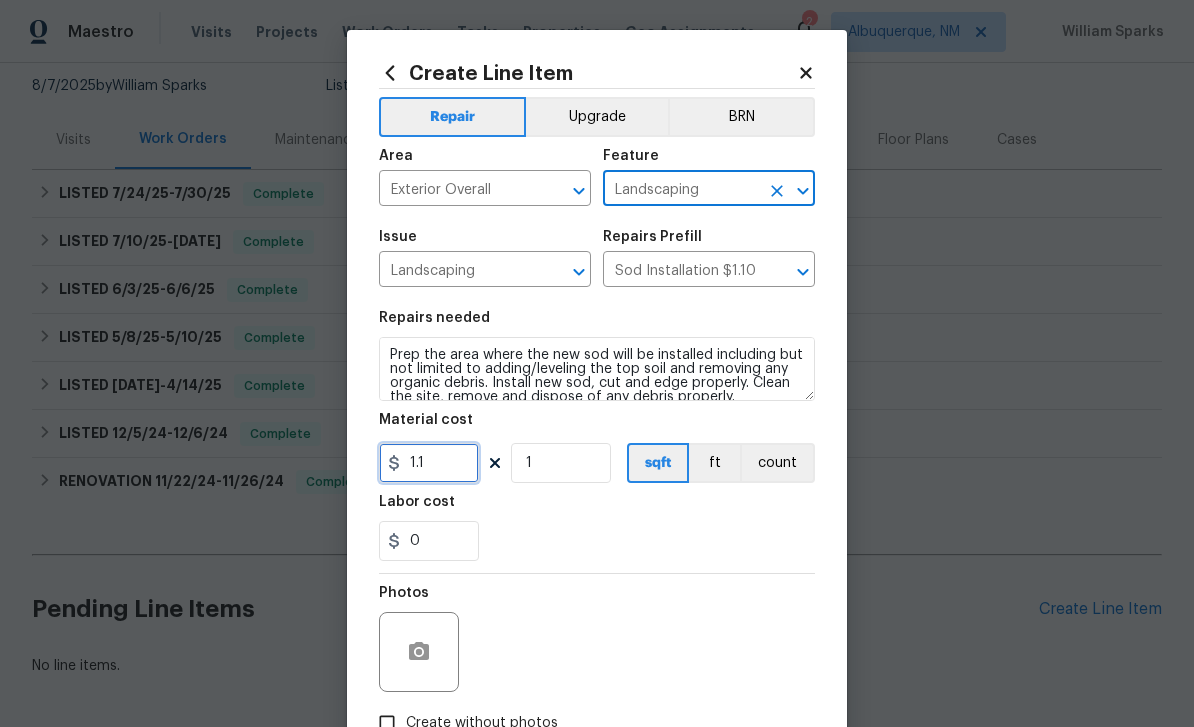 click on "1.1" at bounding box center (429, 463) 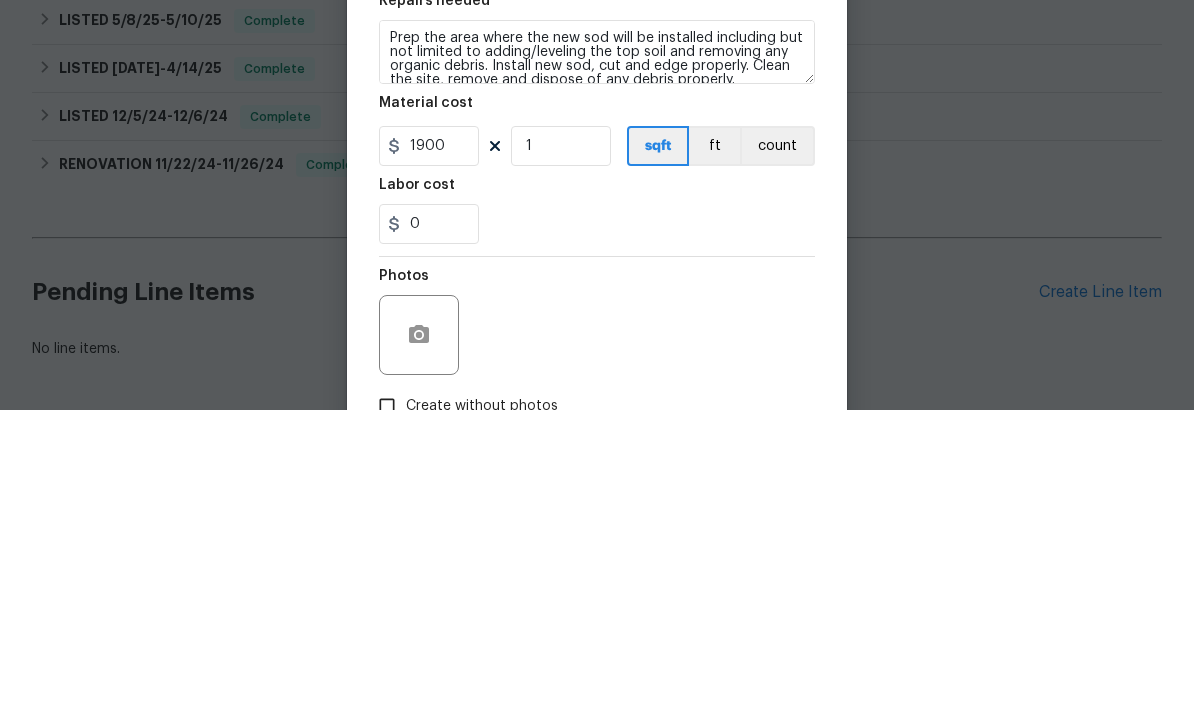scroll, scrollTop: 64, scrollLeft: 0, axis: vertical 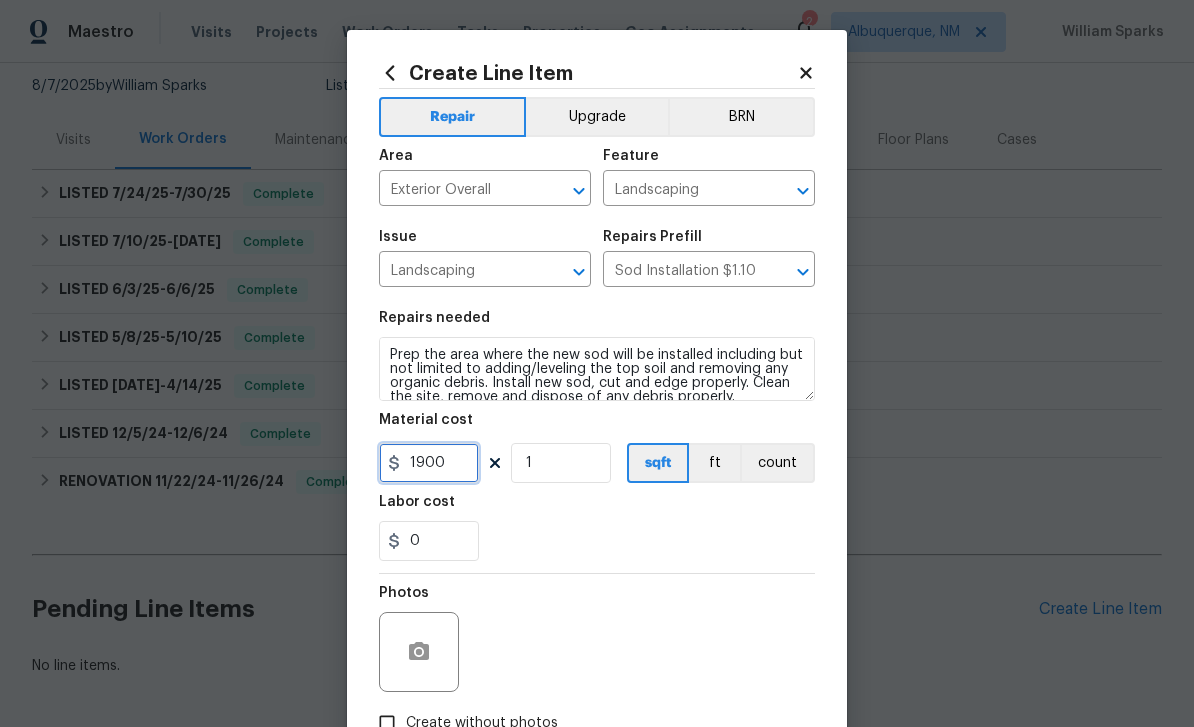 type on "1900" 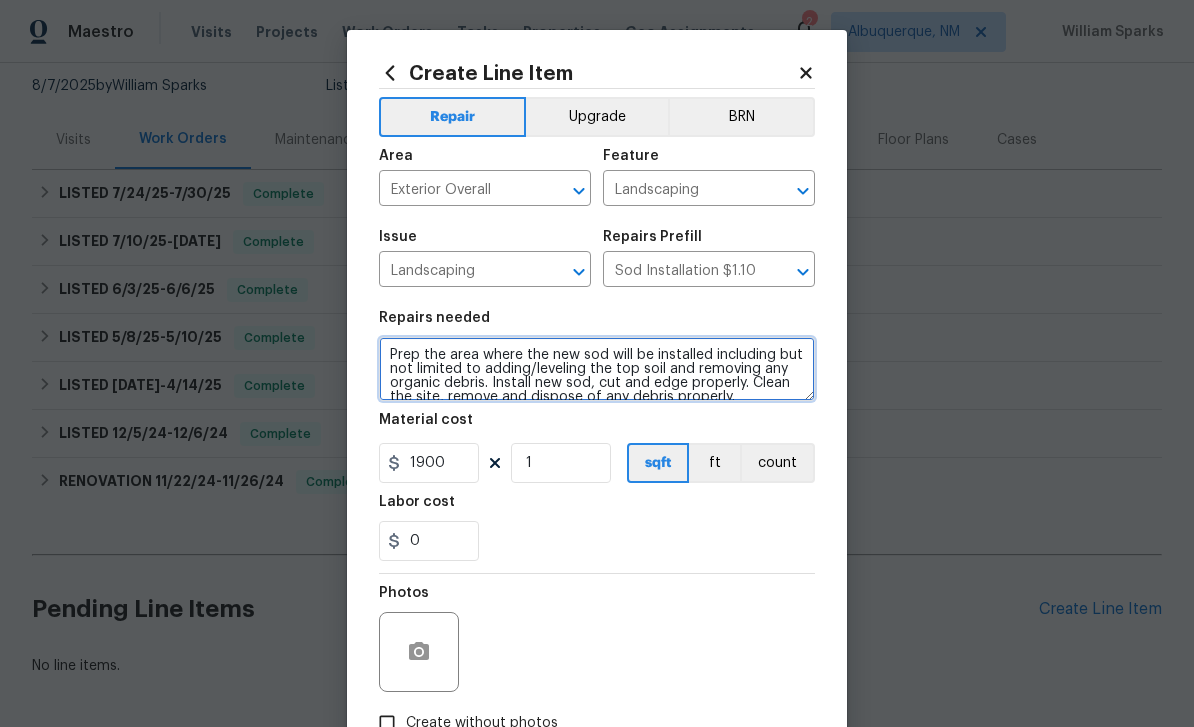 click on "Prep the area where the new sod will be installed including but not limited to adding/leveling the top soil and removing any organic debris. Install new sod, cut and edge properly. Clean the site, remove and dispose of any debris properly." at bounding box center [597, 369] 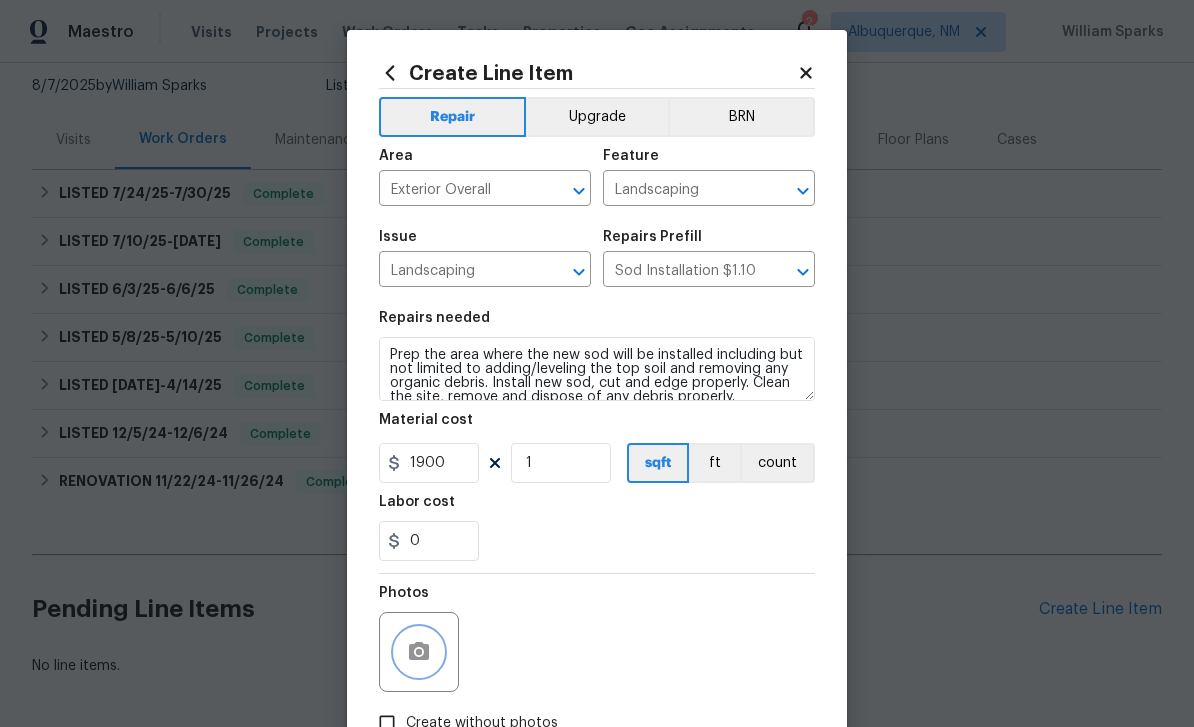 click at bounding box center (419, 652) 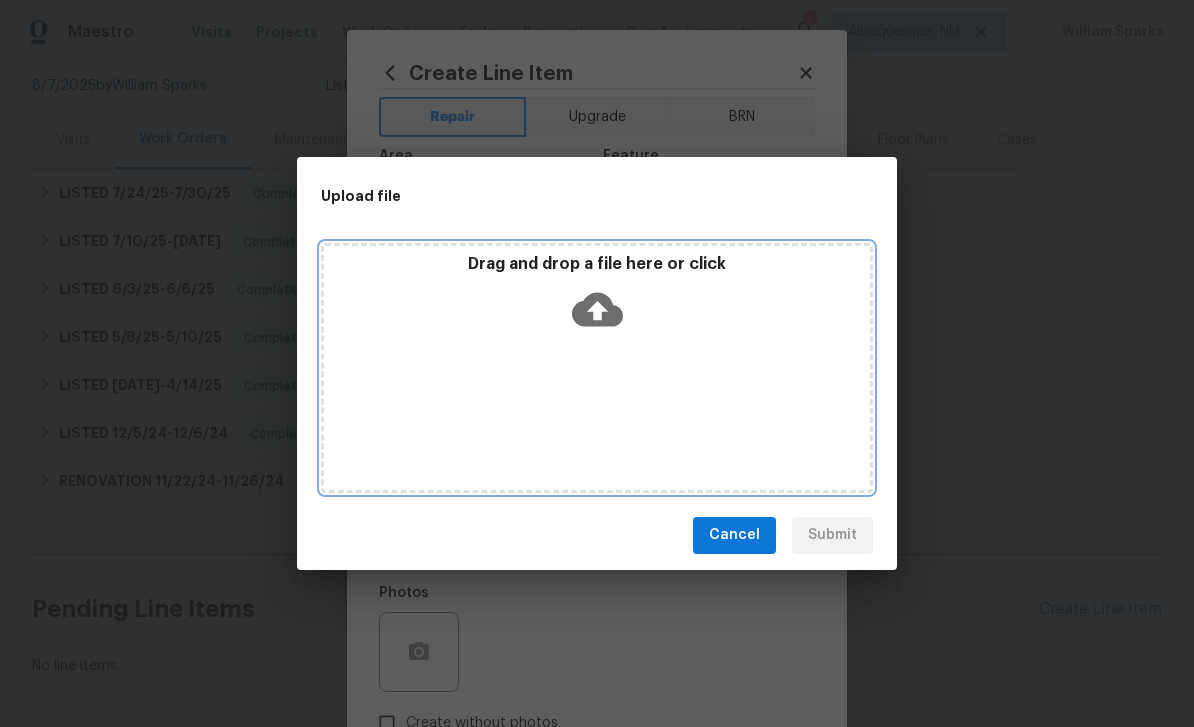 click 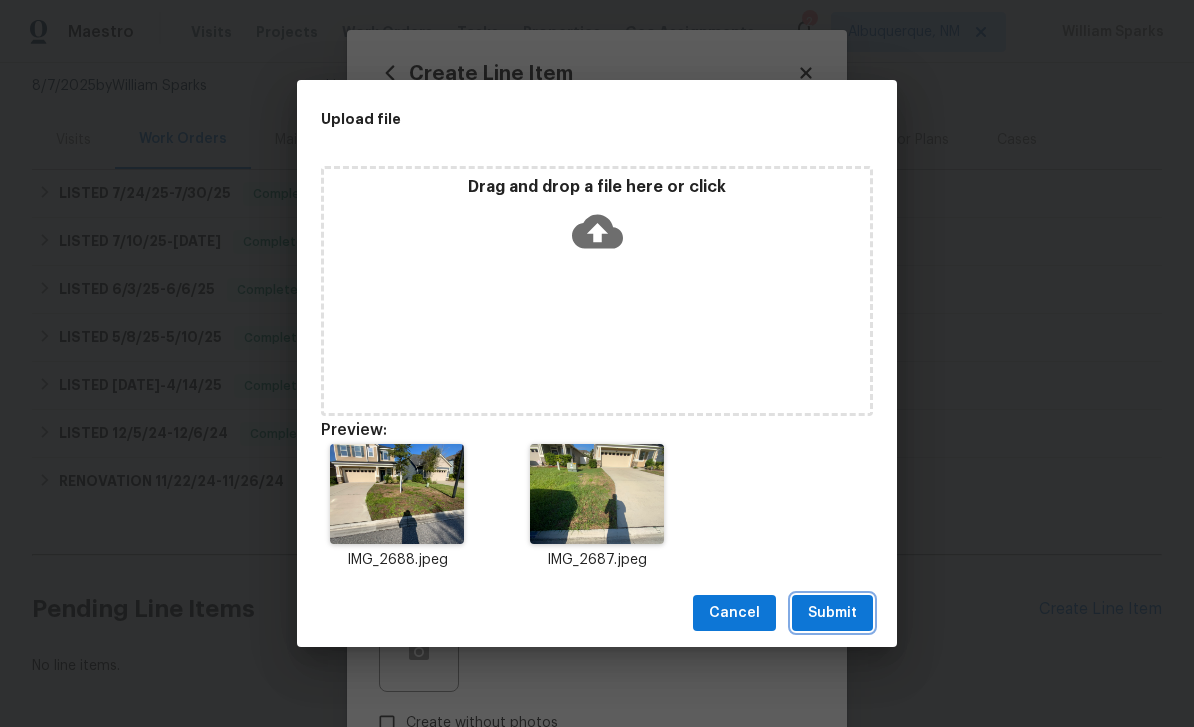 click on "Submit" at bounding box center [832, 613] 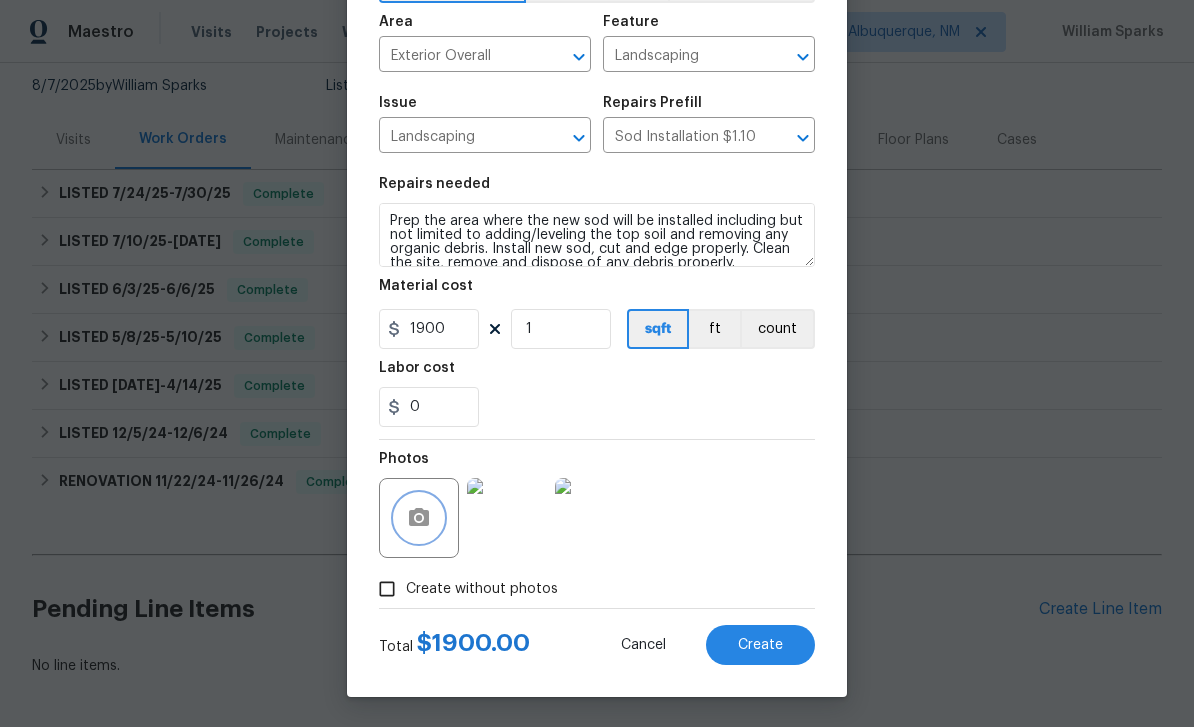 scroll, scrollTop: 138, scrollLeft: 0, axis: vertical 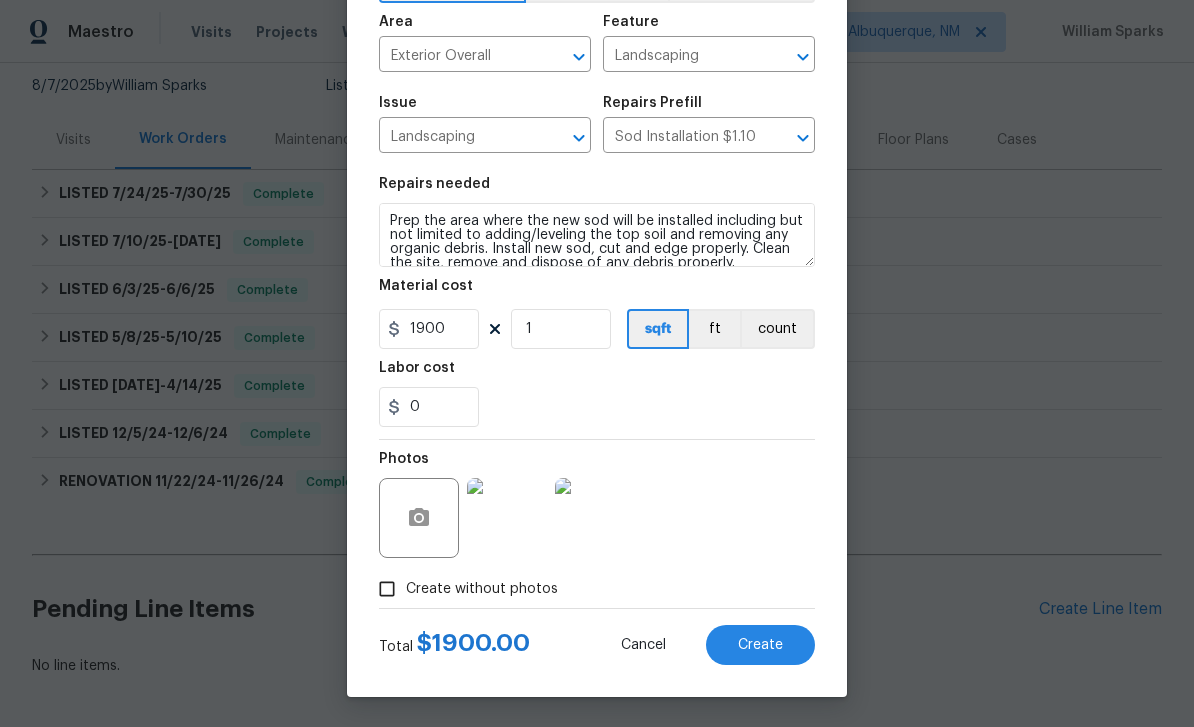 click on "Create" at bounding box center (760, 645) 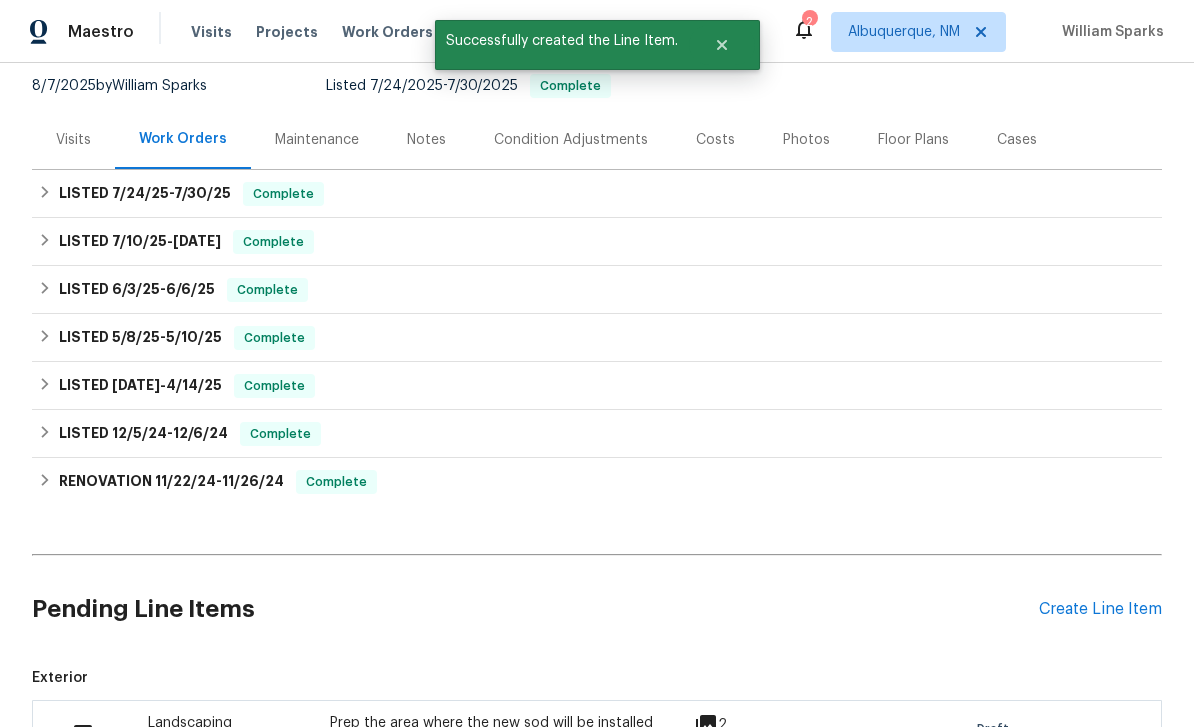 click at bounding box center (90, 734) 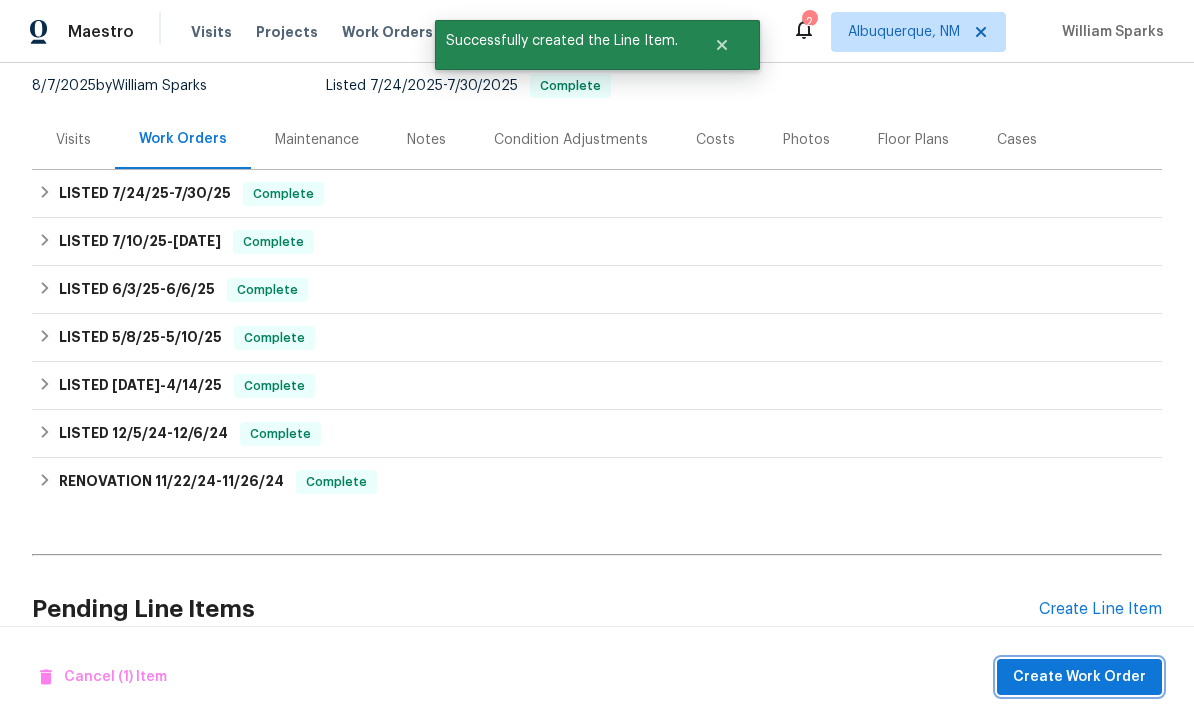 click on "Create Work Order" at bounding box center [1079, 677] 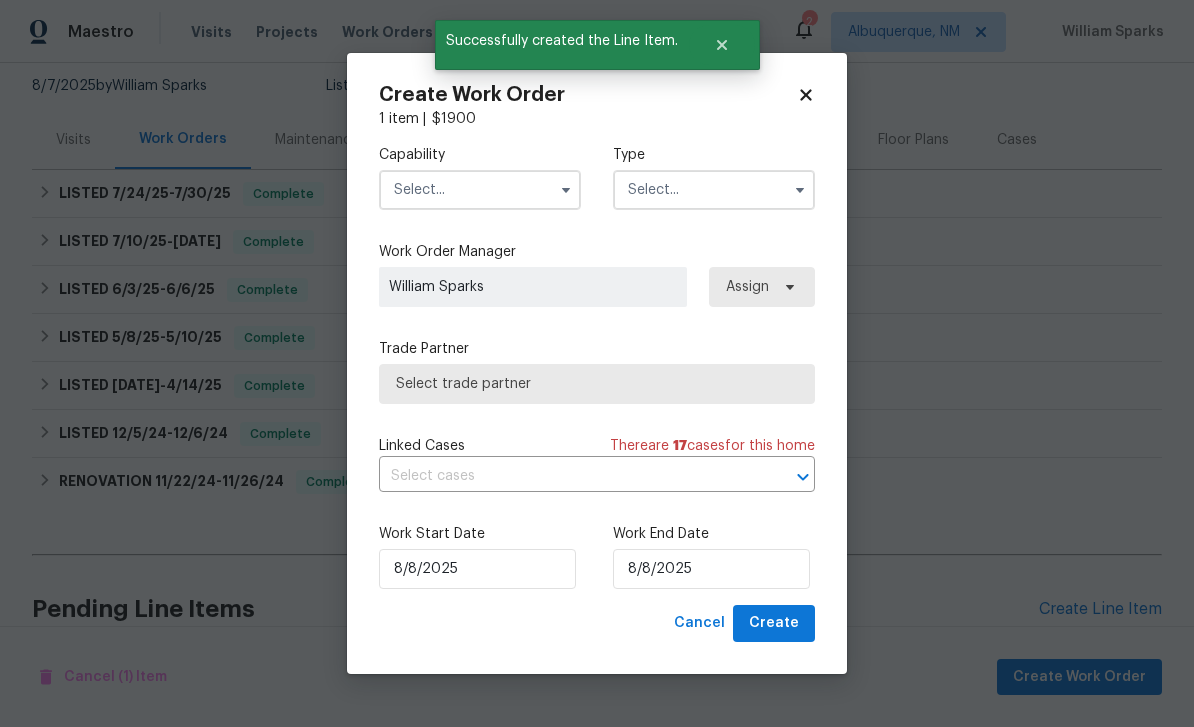 click at bounding box center [480, 190] 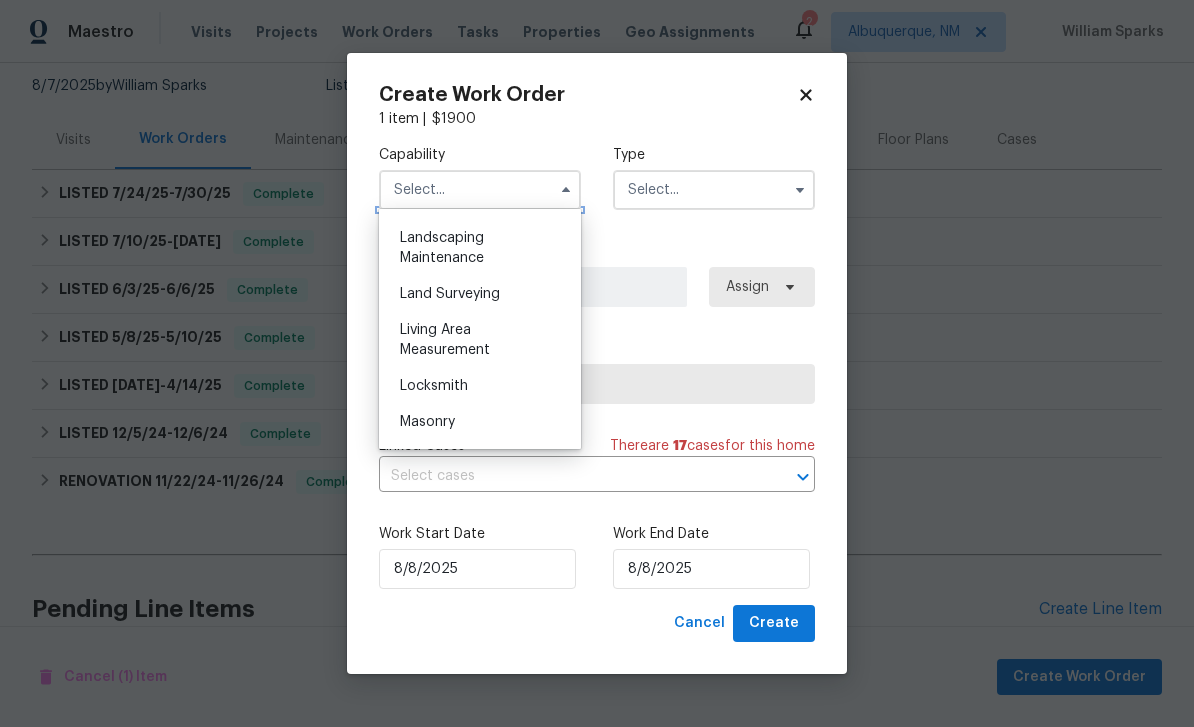 scroll, scrollTop: 1311, scrollLeft: 0, axis: vertical 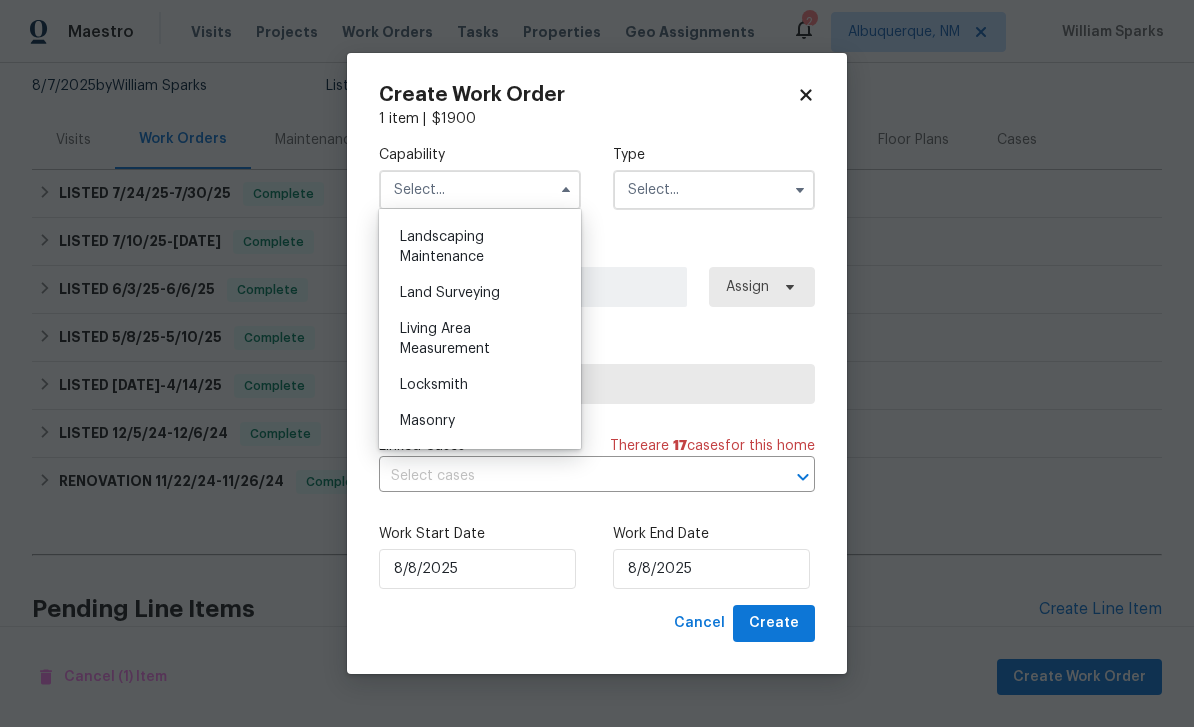 click on "Landscaping Maintenance" at bounding box center (480, 247) 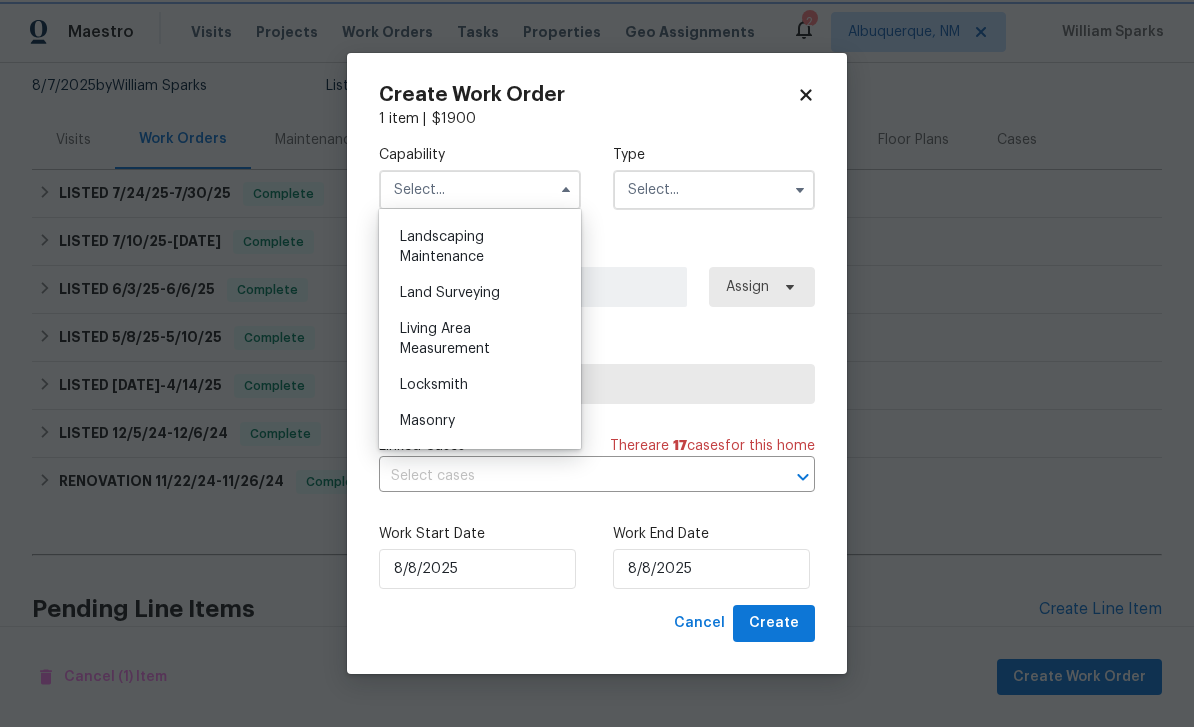 type on "Landscaping Maintenance" 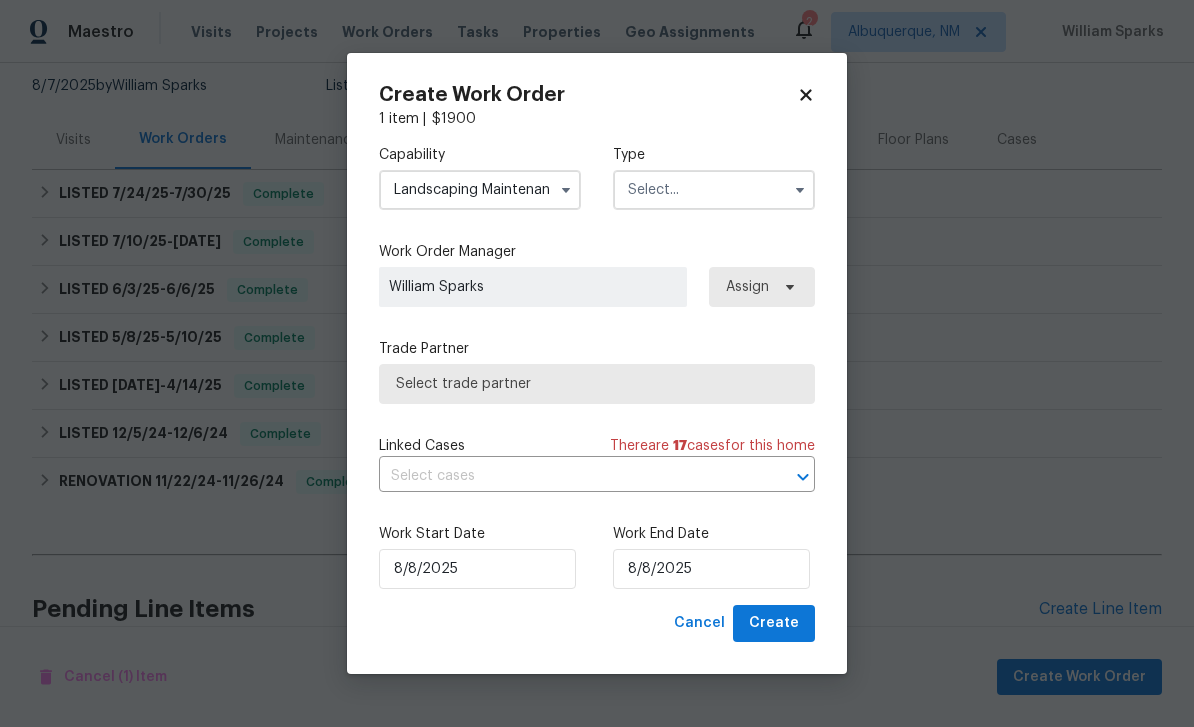 click at bounding box center (714, 190) 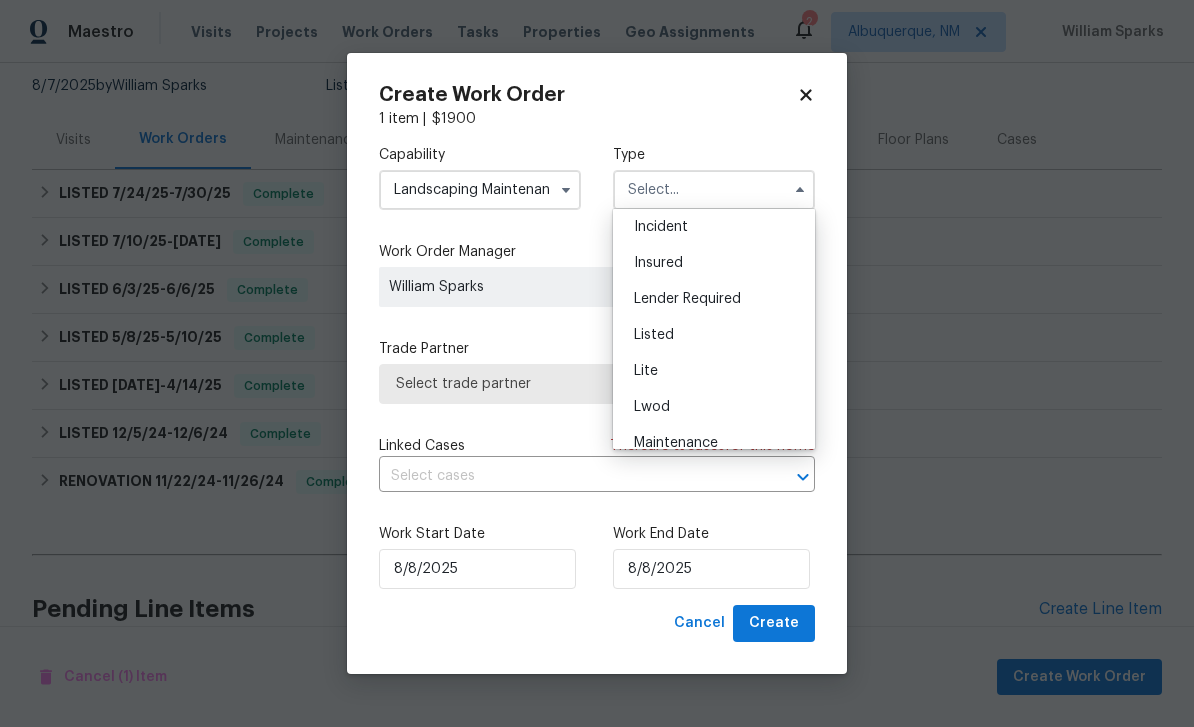 scroll, scrollTop: 114, scrollLeft: 0, axis: vertical 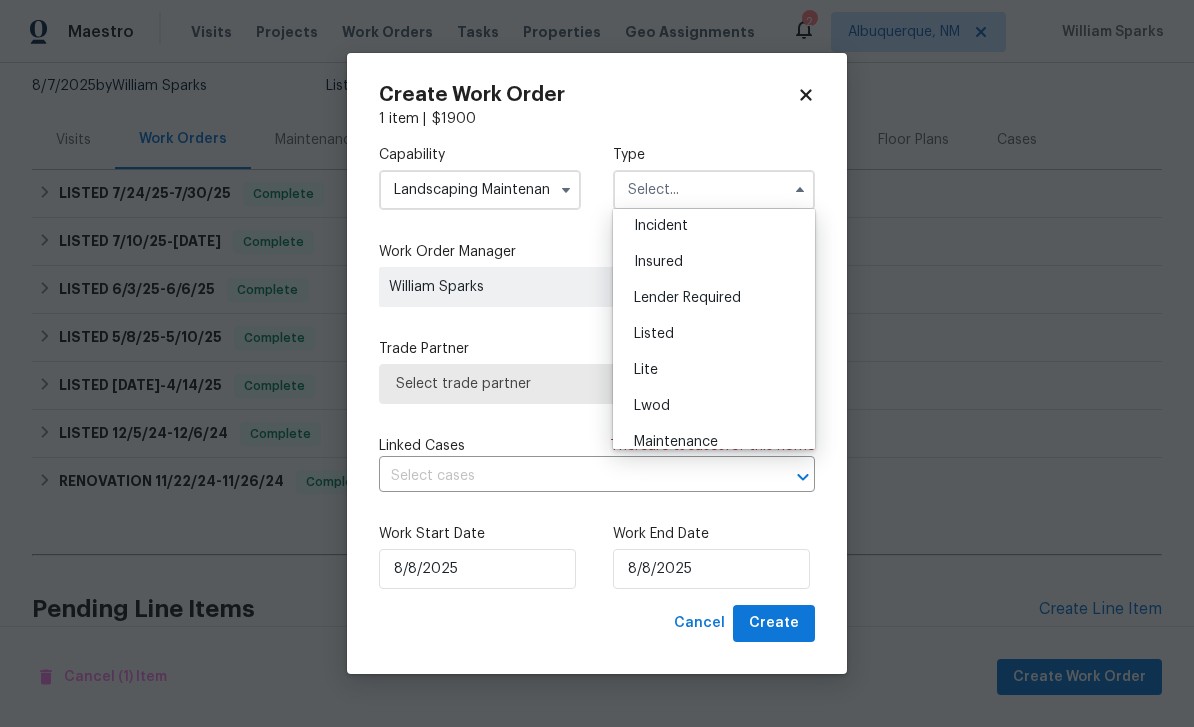 click on "Listed" at bounding box center (714, 334) 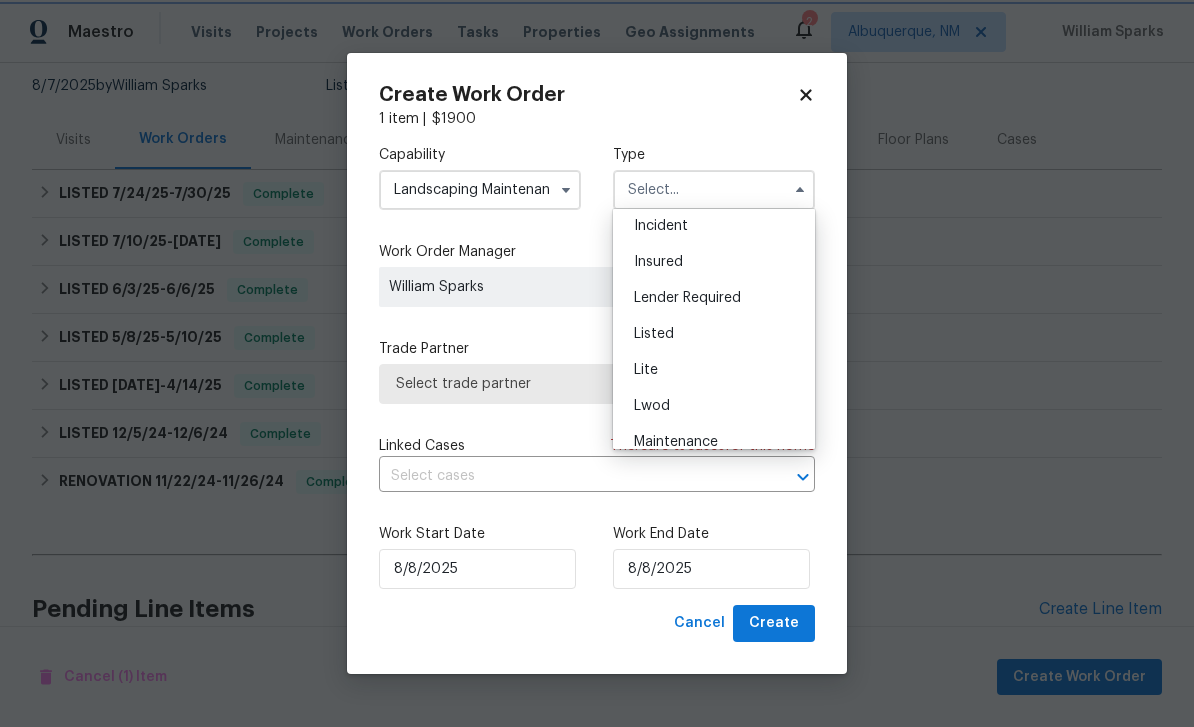 type on "Listed" 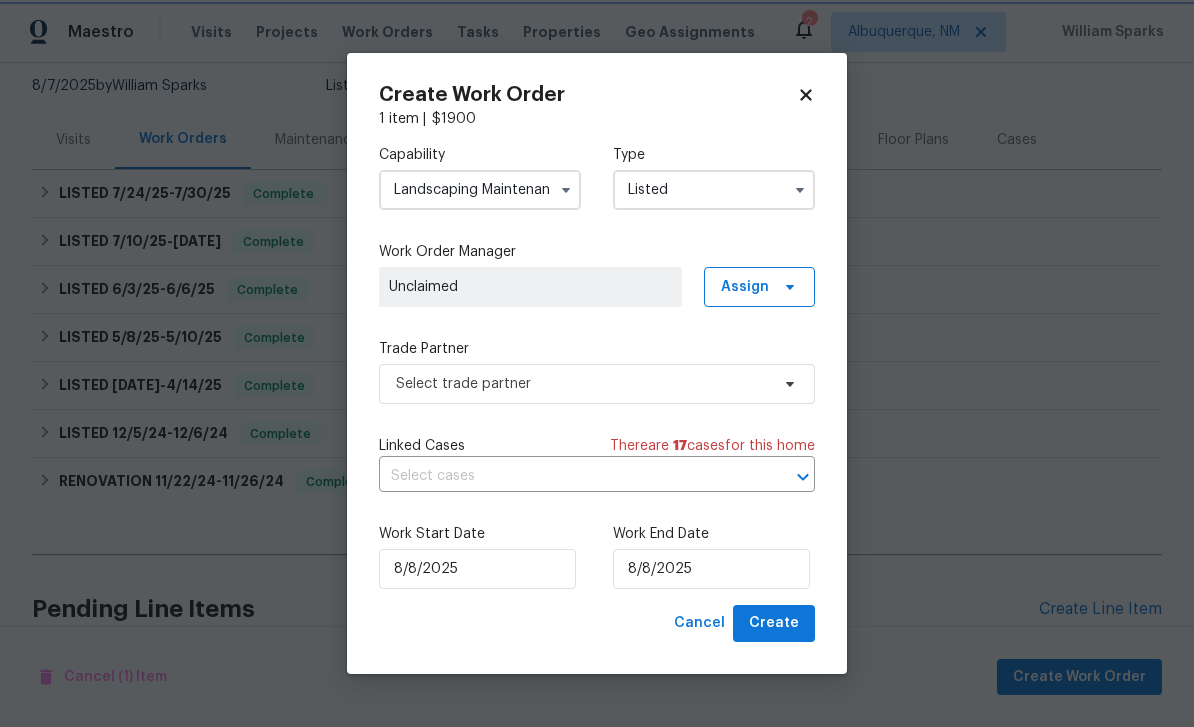 scroll, scrollTop: 0, scrollLeft: 0, axis: both 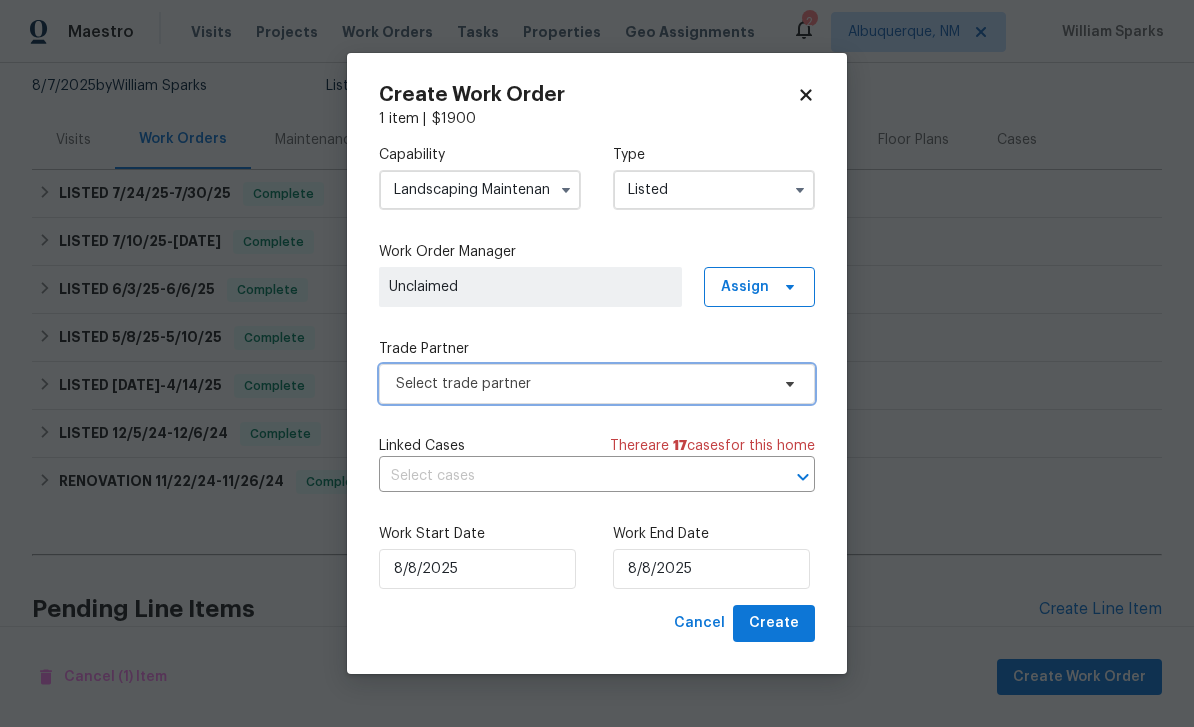 click on "Select trade partner" at bounding box center [582, 384] 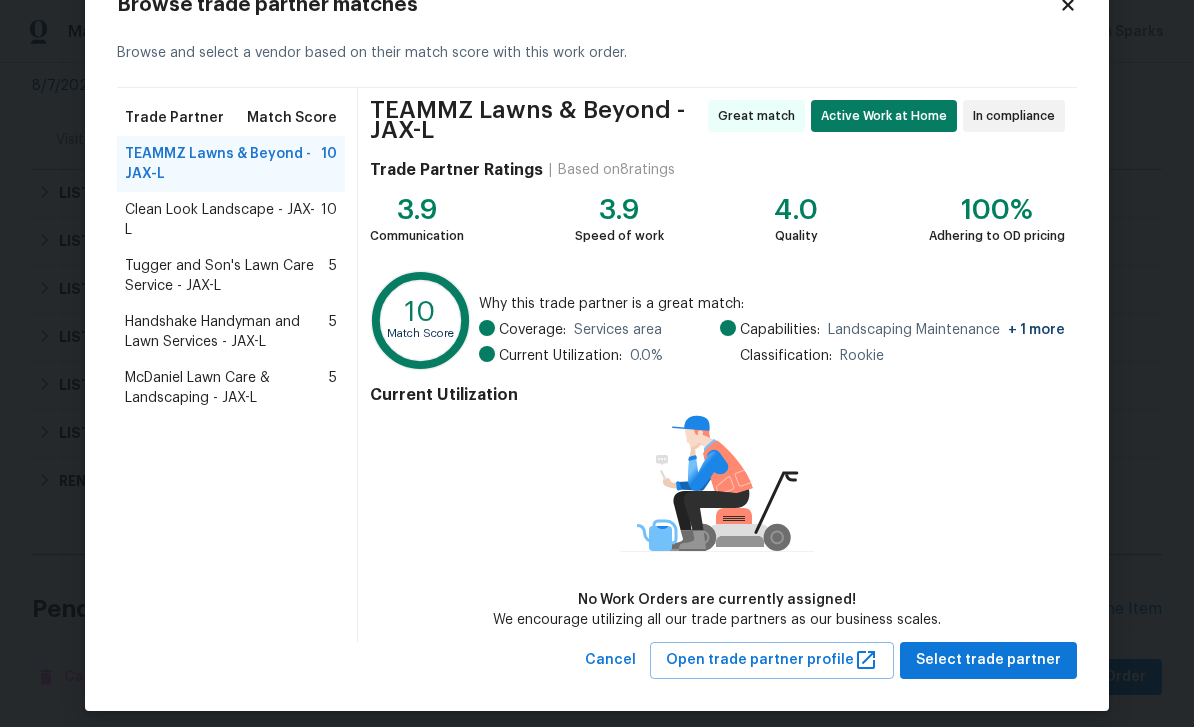 scroll, scrollTop: 65, scrollLeft: 0, axis: vertical 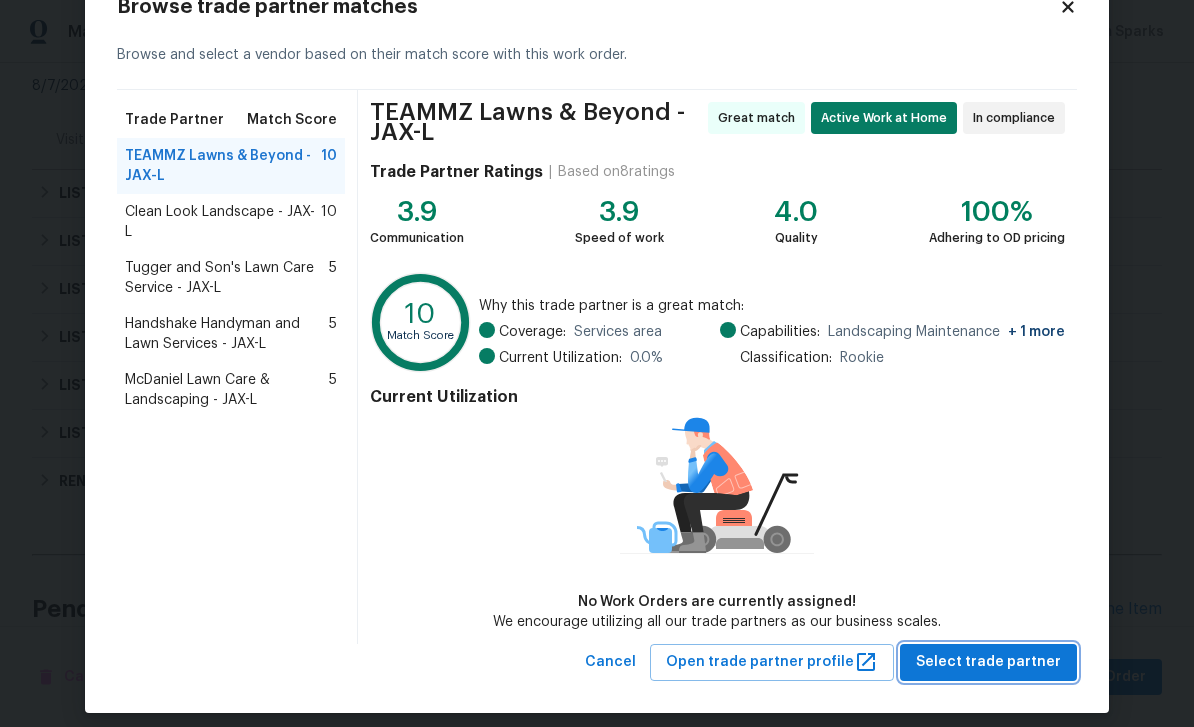 click on "Select trade partner" at bounding box center (988, 662) 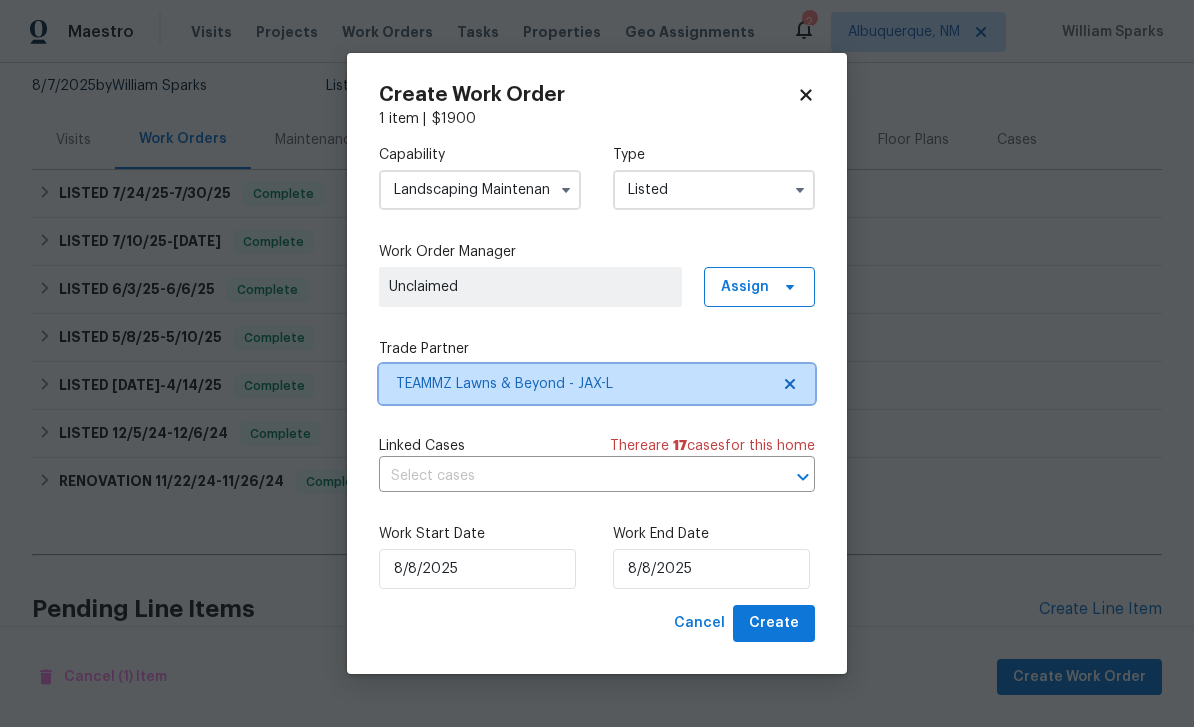 scroll, scrollTop: 0, scrollLeft: 0, axis: both 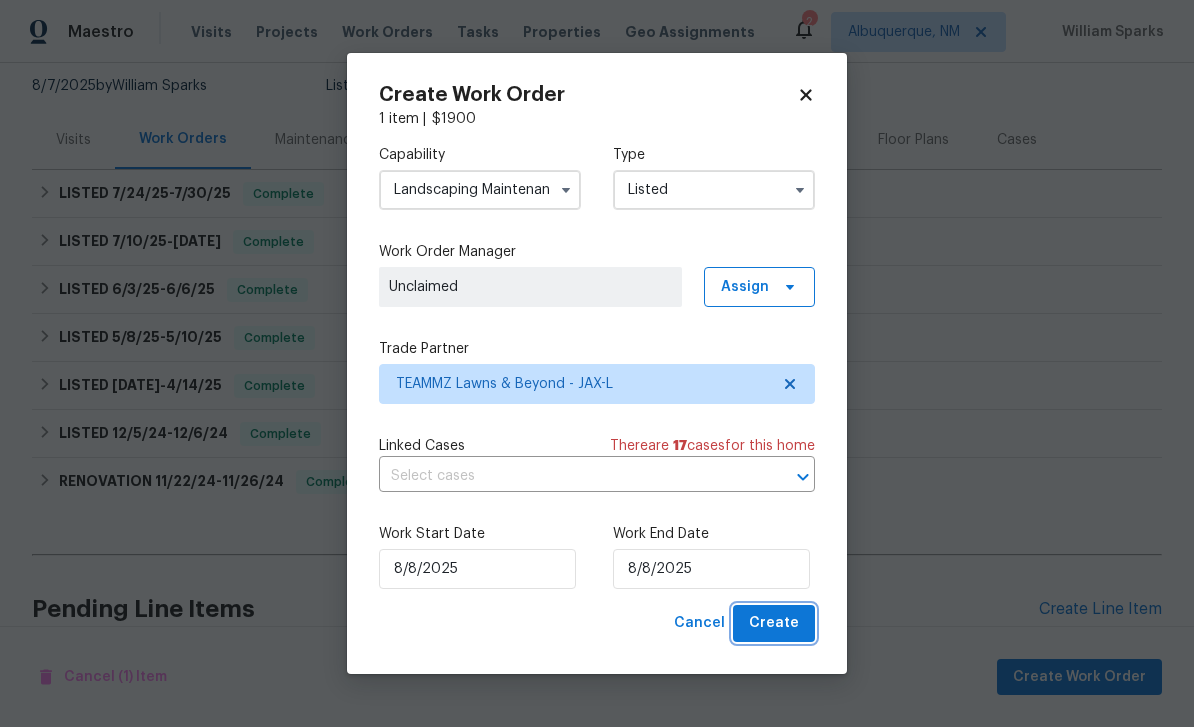 click on "Create" at bounding box center [774, 623] 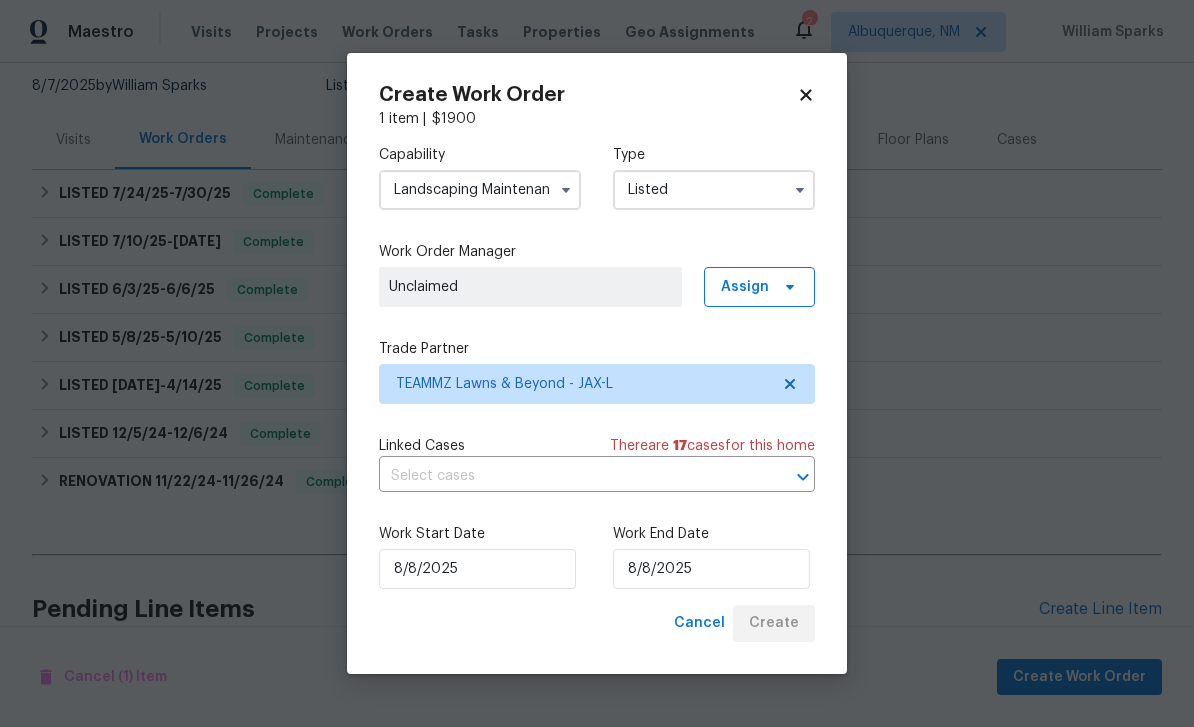 checkbox on "false" 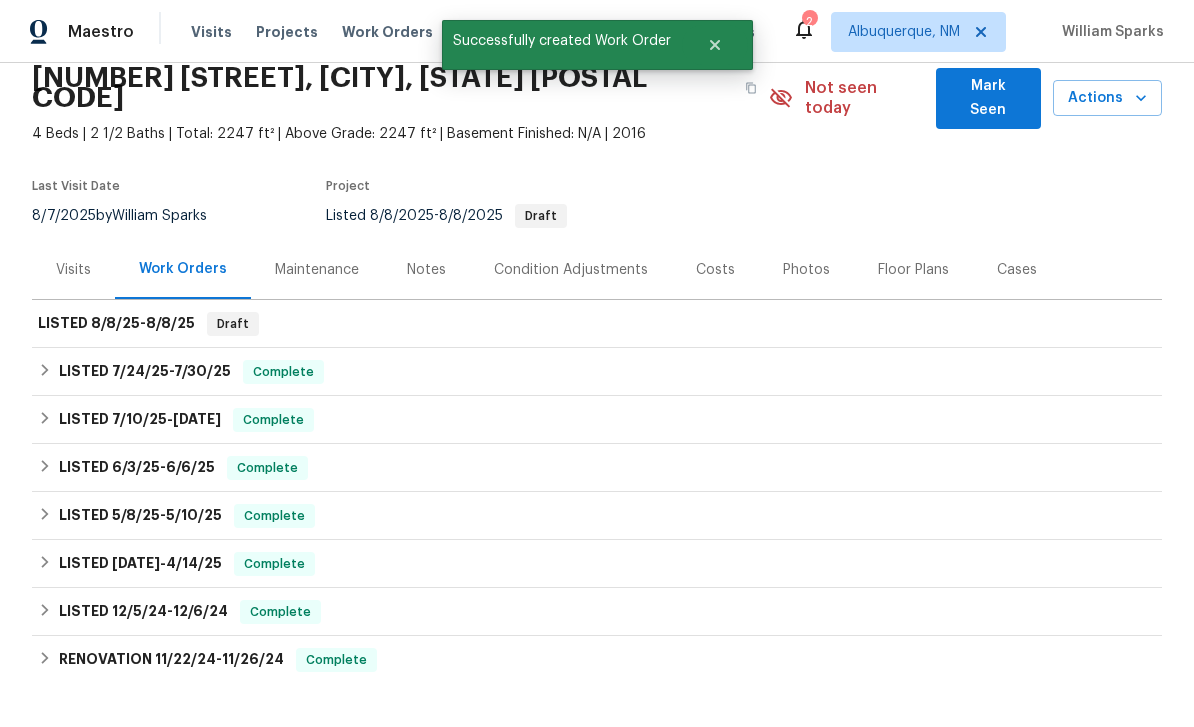 scroll, scrollTop: 64, scrollLeft: 0, axis: vertical 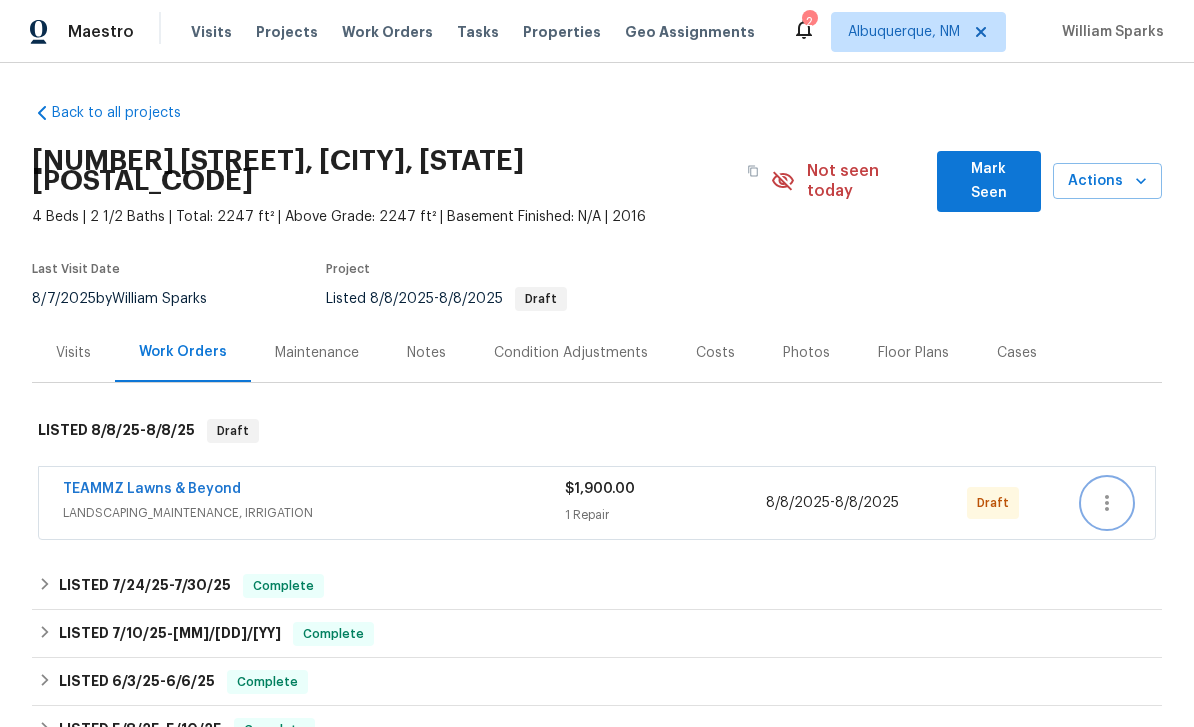 click 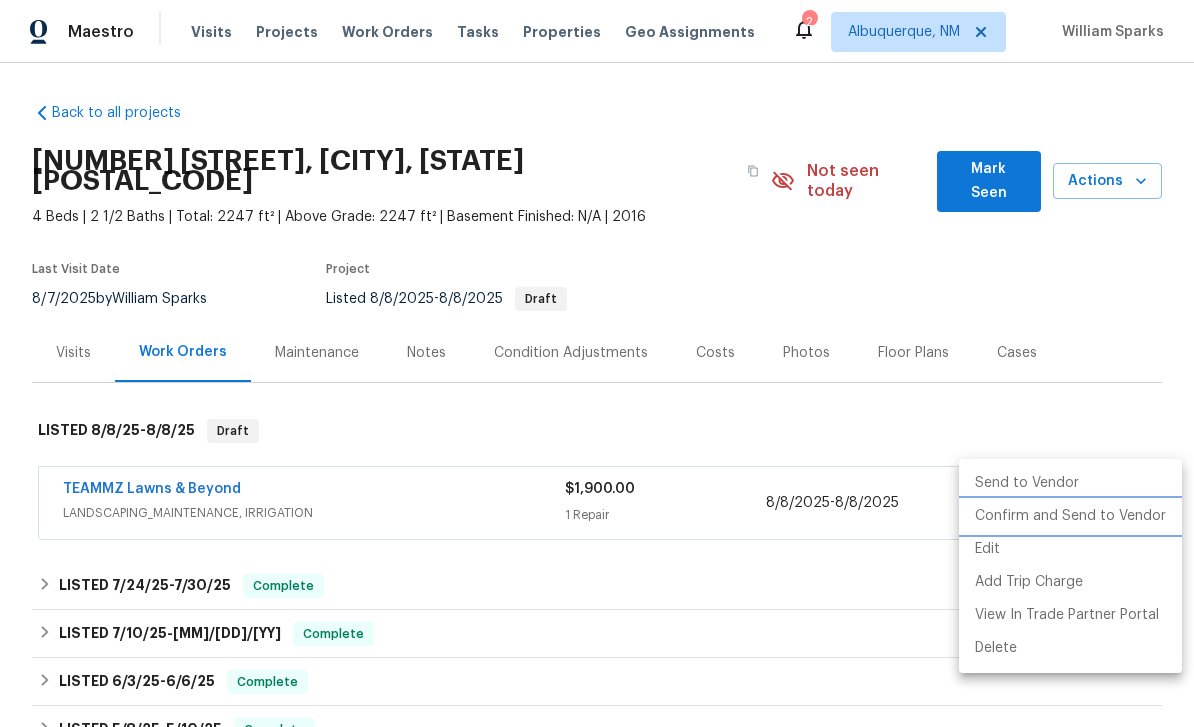 click on "Confirm and Send to Vendor" at bounding box center (1070, 516) 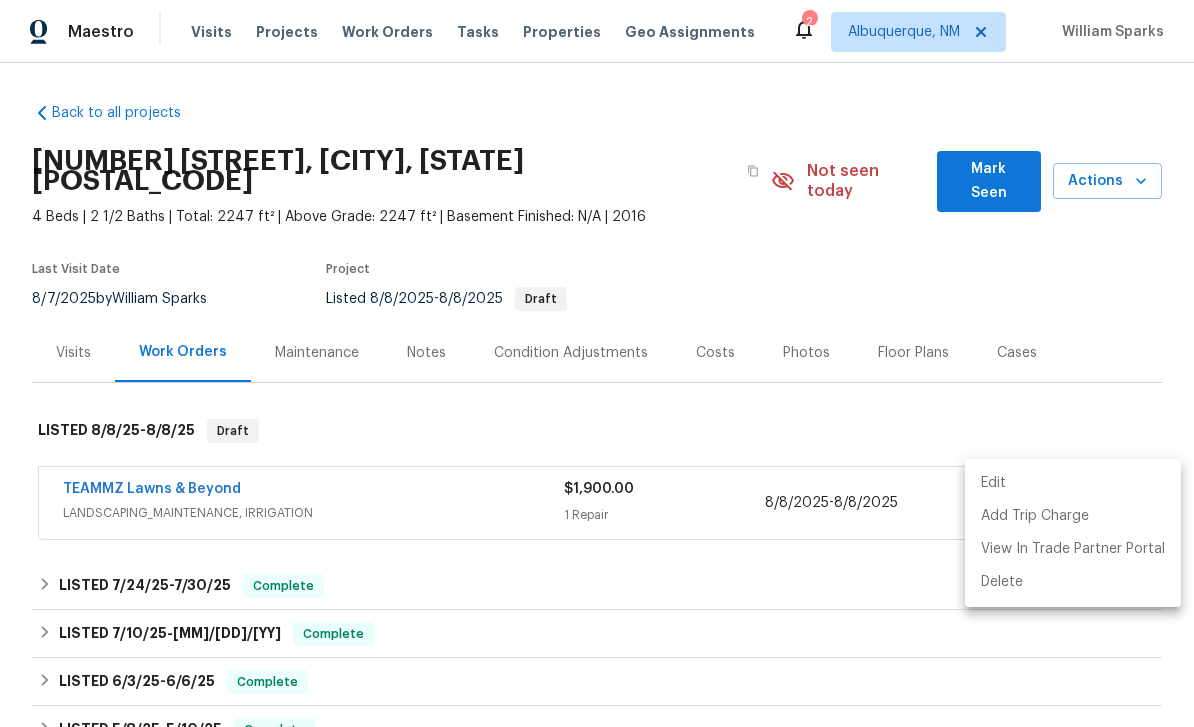 click at bounding box center (597, 363) 